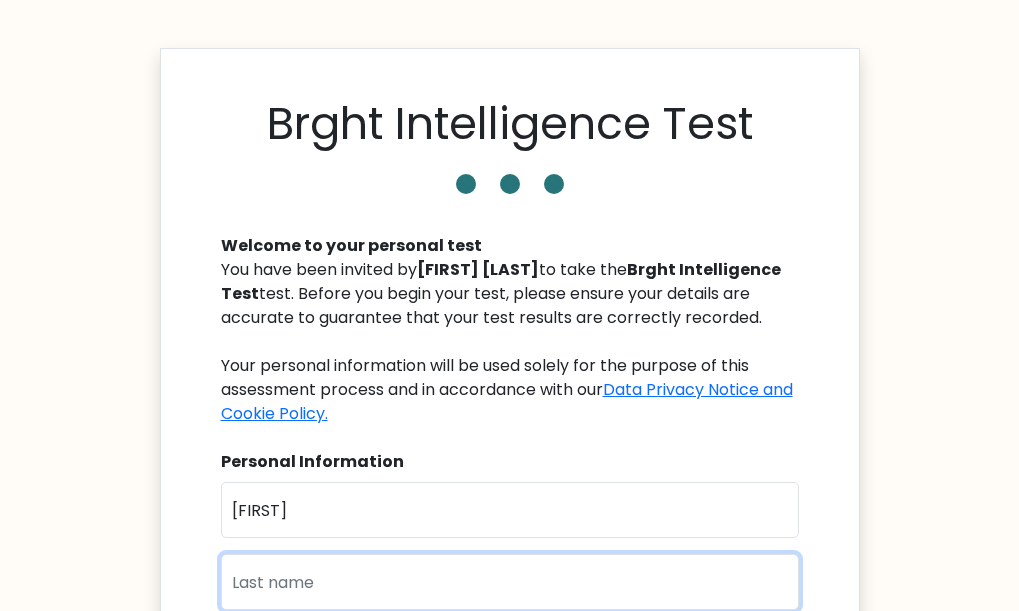 type on "[LAST]" 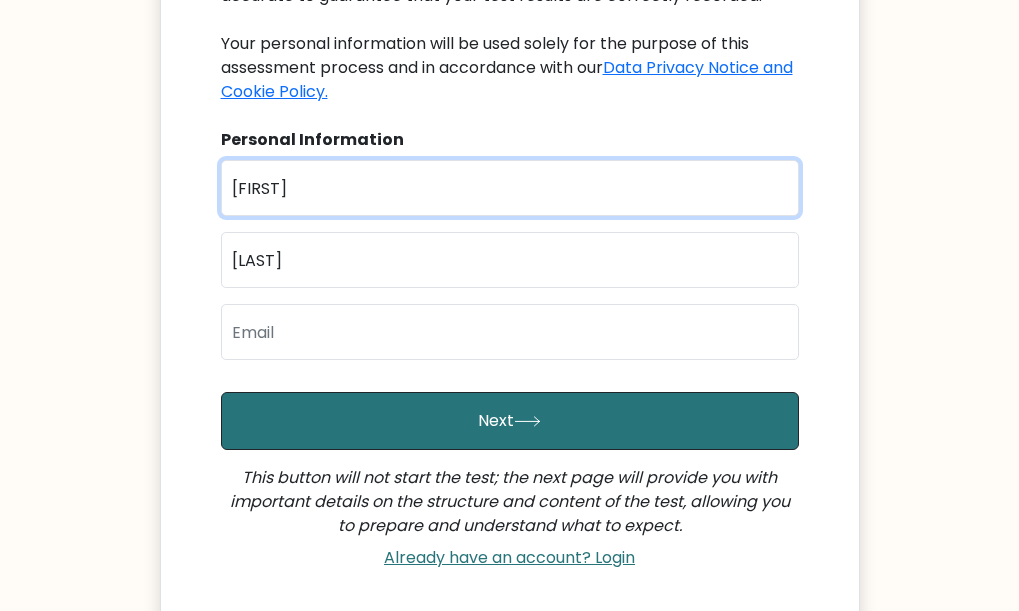 scroll, scrollTop: 323, scrollLeft: 0, axis: vertical 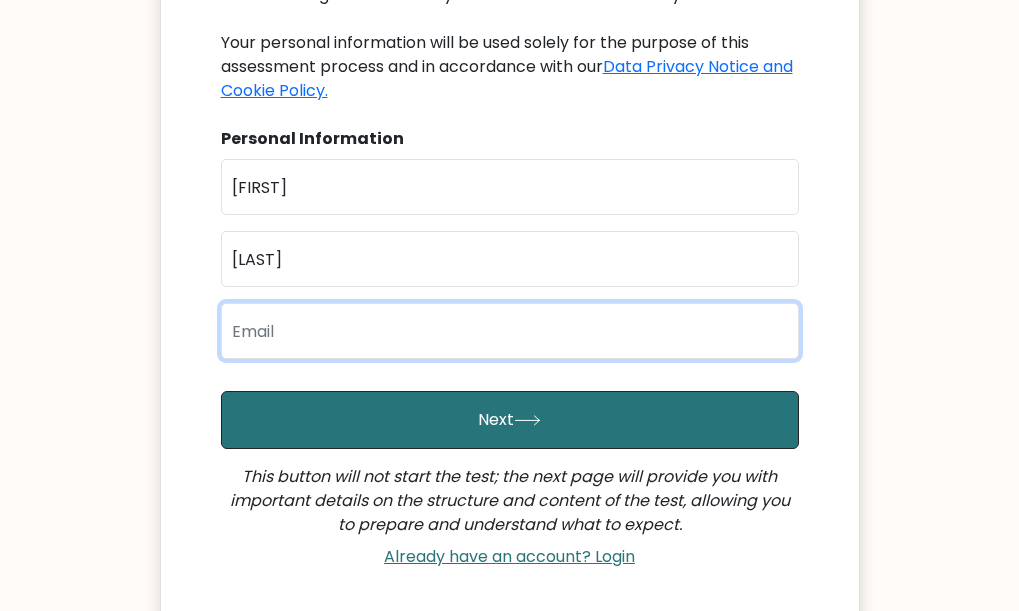 click at bounding box center (510, 331) 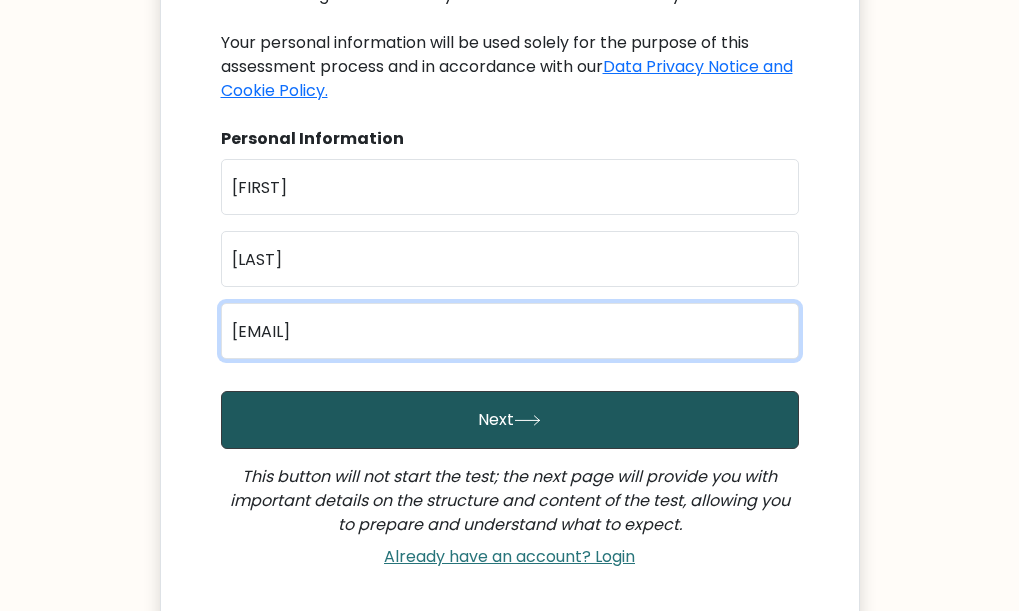 type on "[EMAIL]" 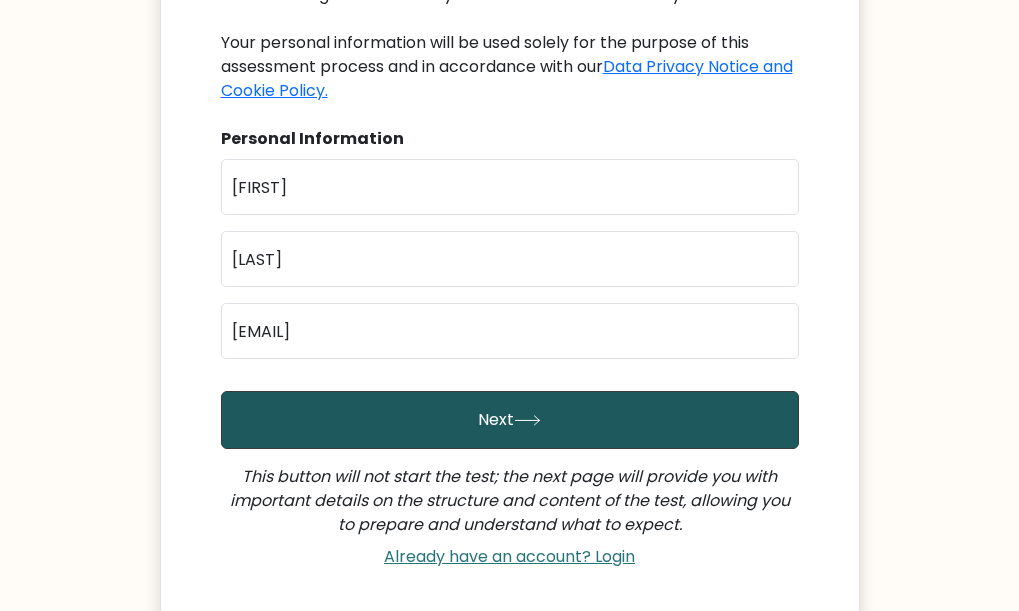 click on "Next" at bounding box center [510, 420] 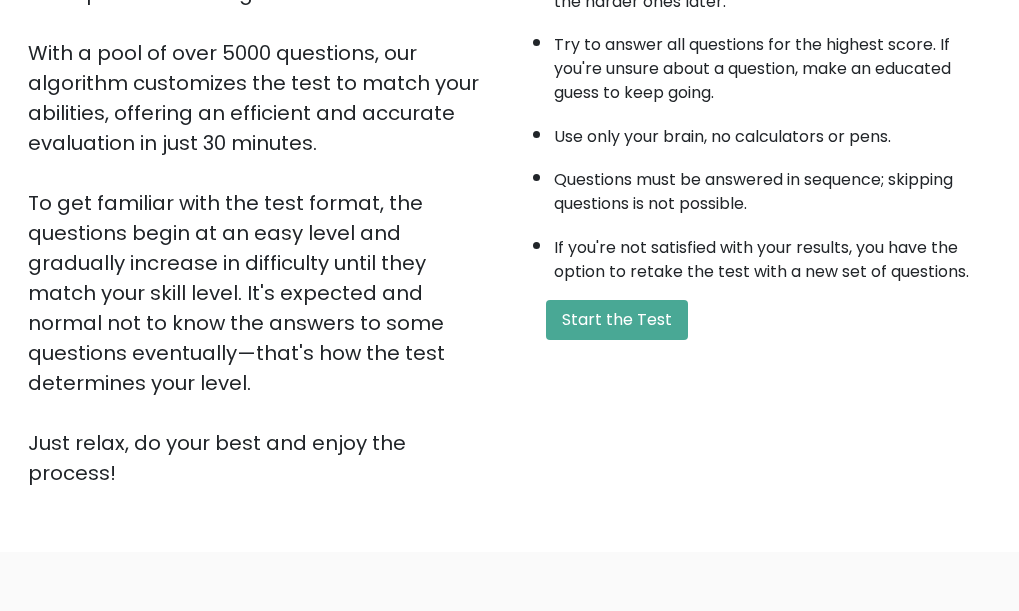 scroll, scrollTop: 394, scrollLeft: 0, axis: vertical 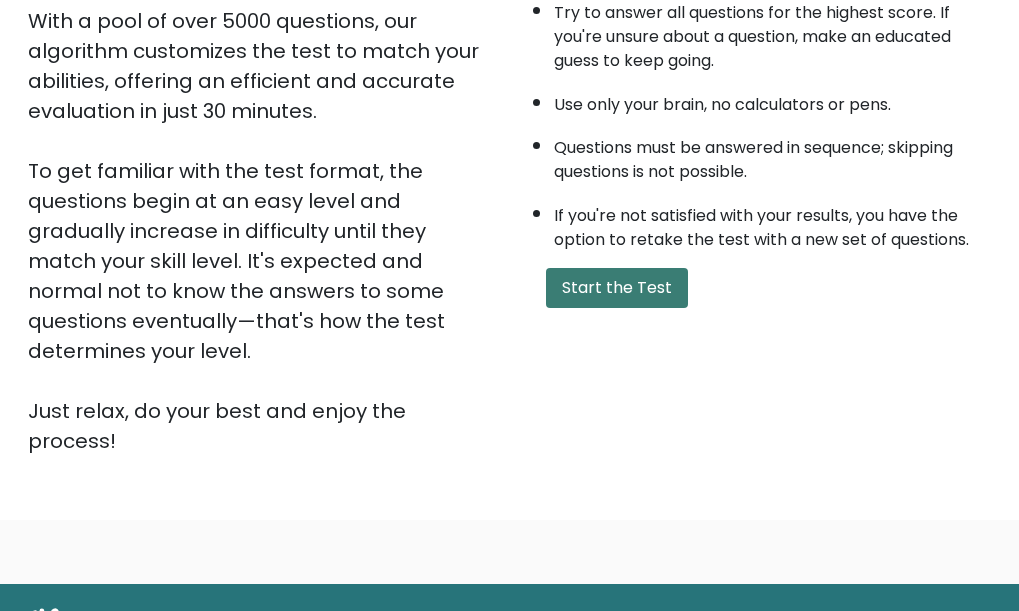 click on "Start the Test" at bounding box center [617, 288] 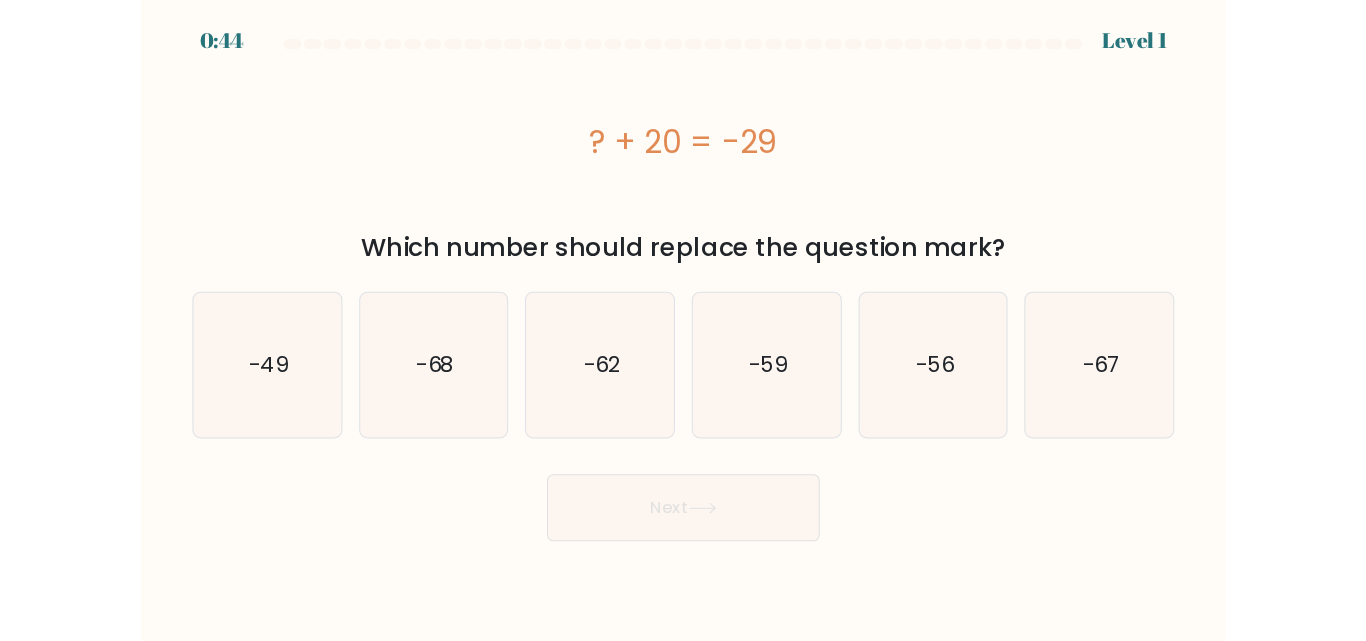 scroll, scrollTop: 0, scrollLeft: 0, axis: both 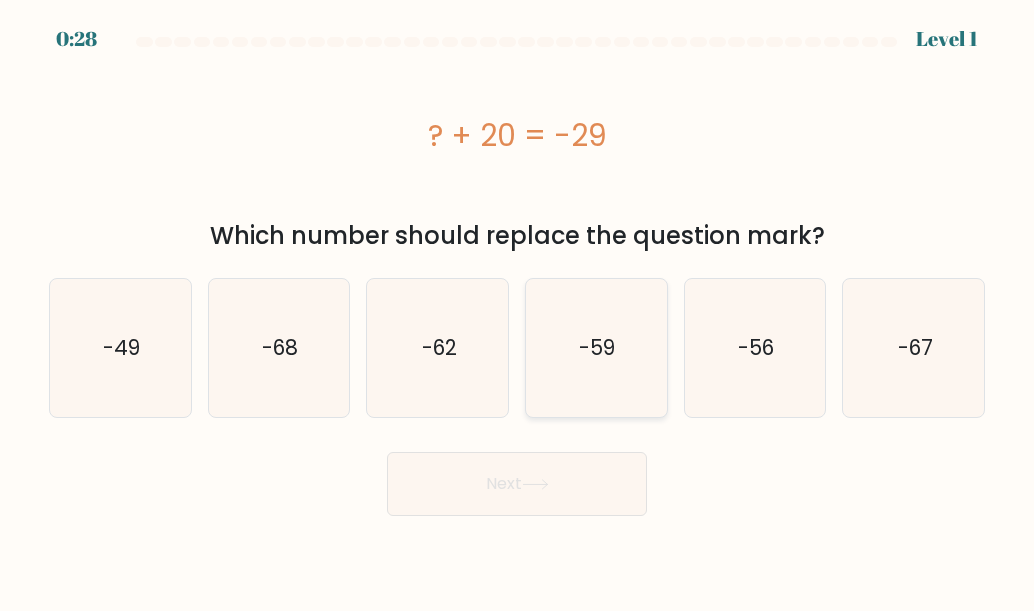 click on "d.
-59" at bounding box center [517, 308] 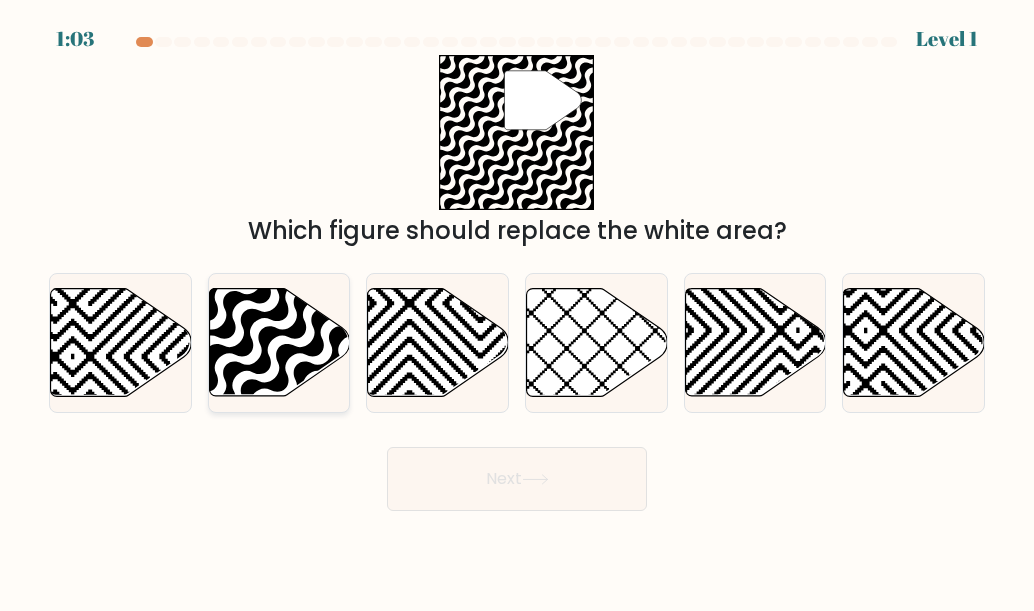 click at bounding box center (232, 402) 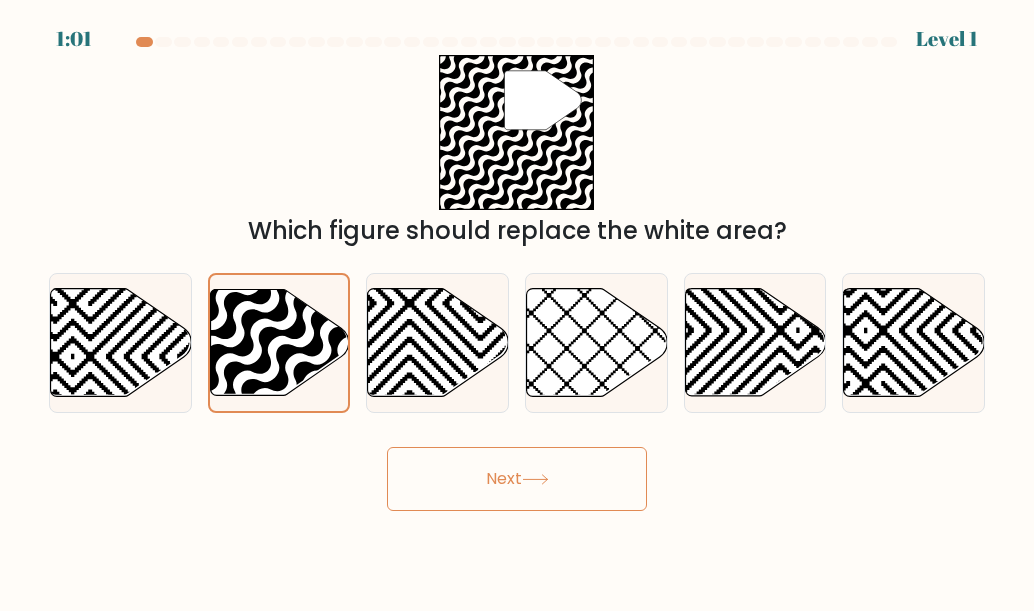 click on "Next" at bounding box center [517, 479] 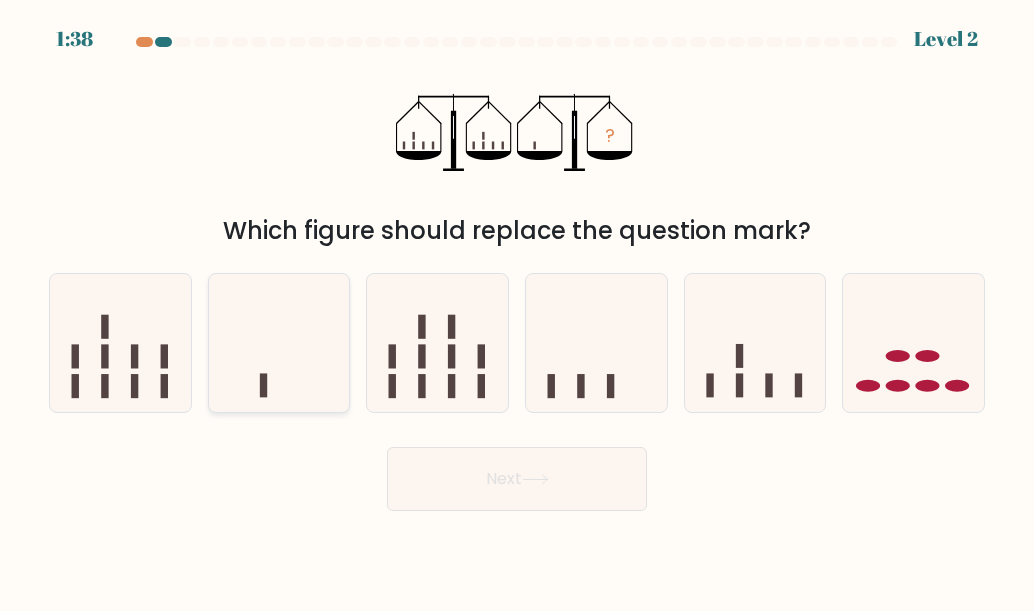 click at bounding box center [279, 343] 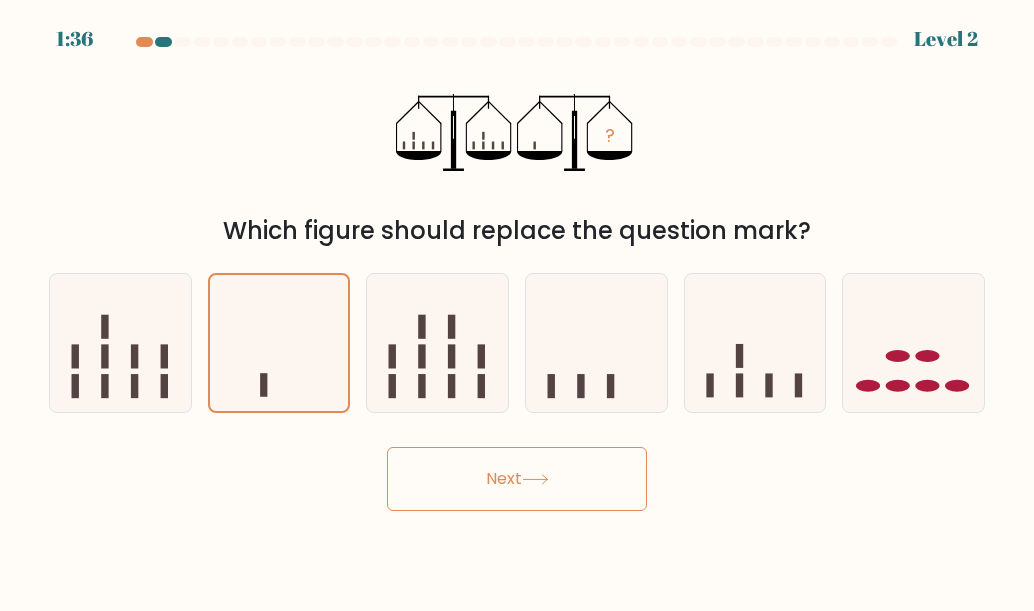 click at bounding box center [535, 479] 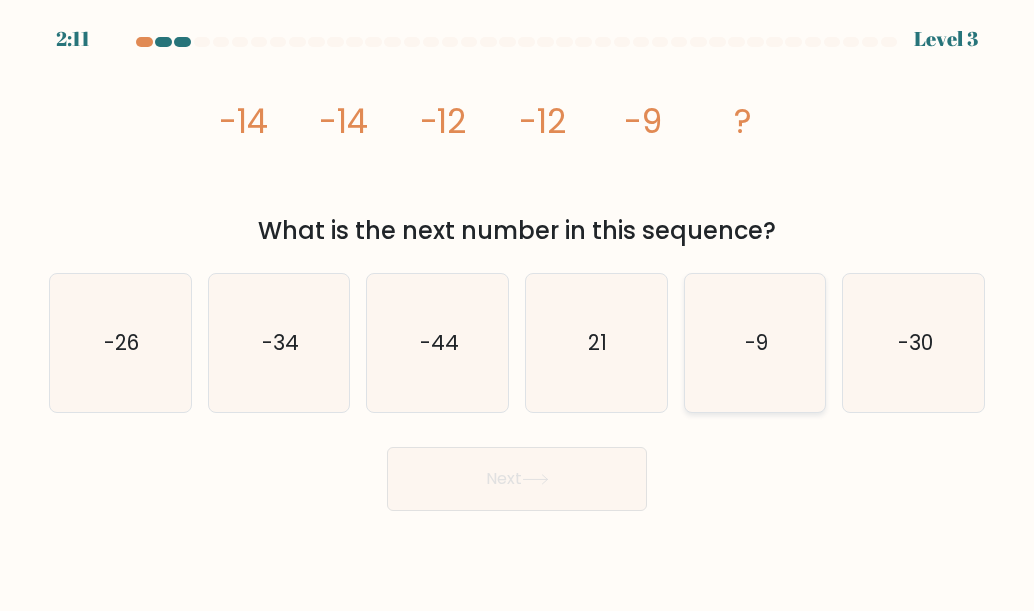 click on "-9" at bounding box center (755, 343) 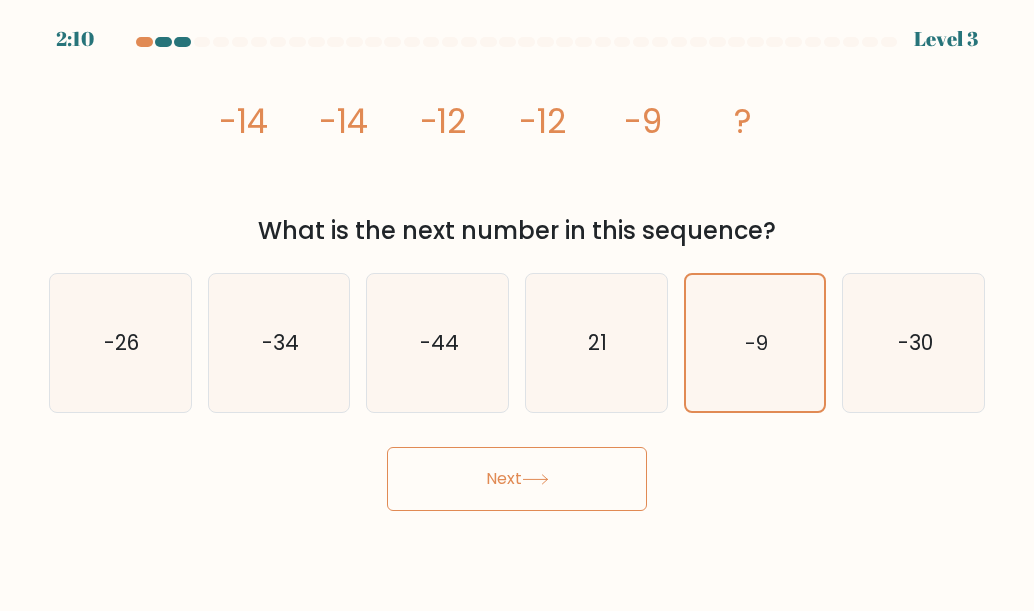 click on "Next" at bounding box center [517, 479] 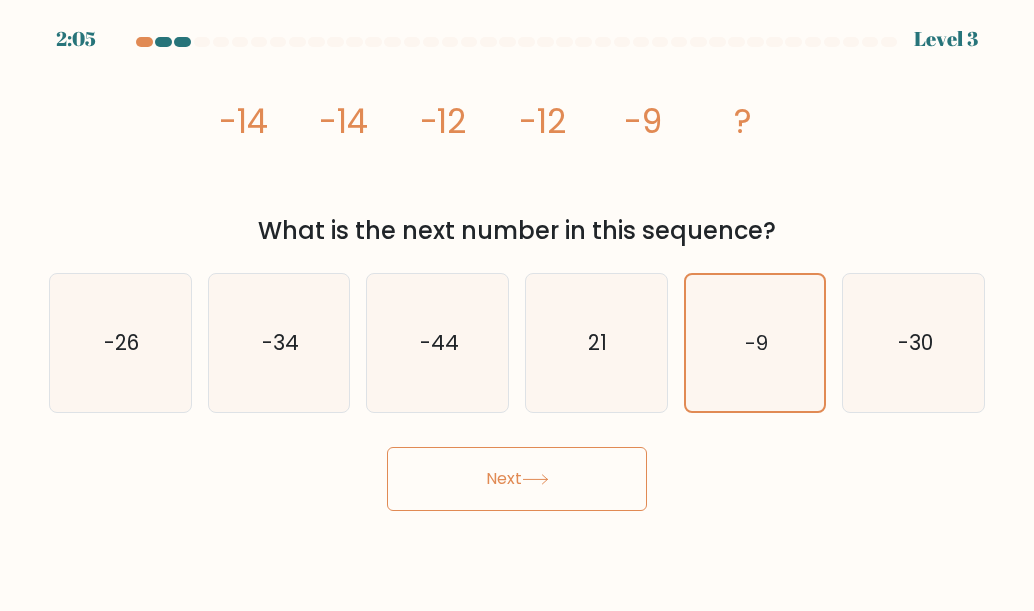 click on "Next" at bounding box center [517, 479] 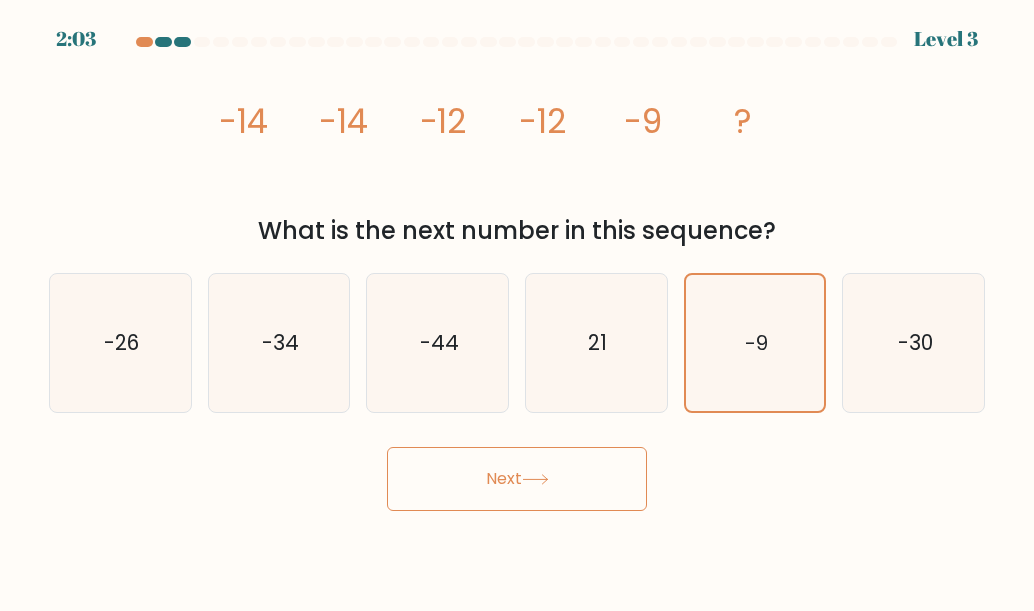 click at bounding box center (535, 479) 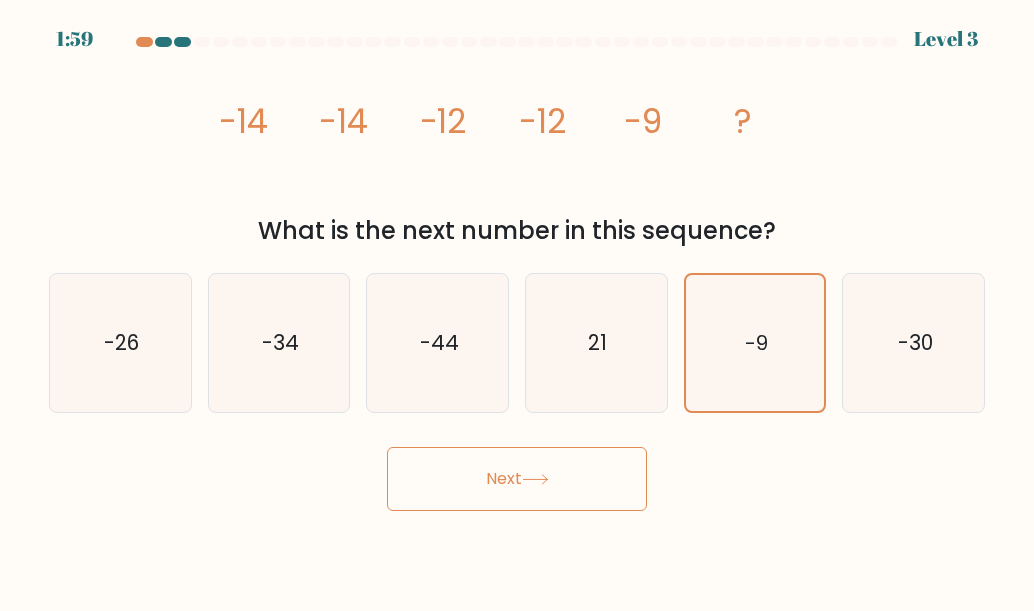 click on "Next" at bounding box center [517, 479] 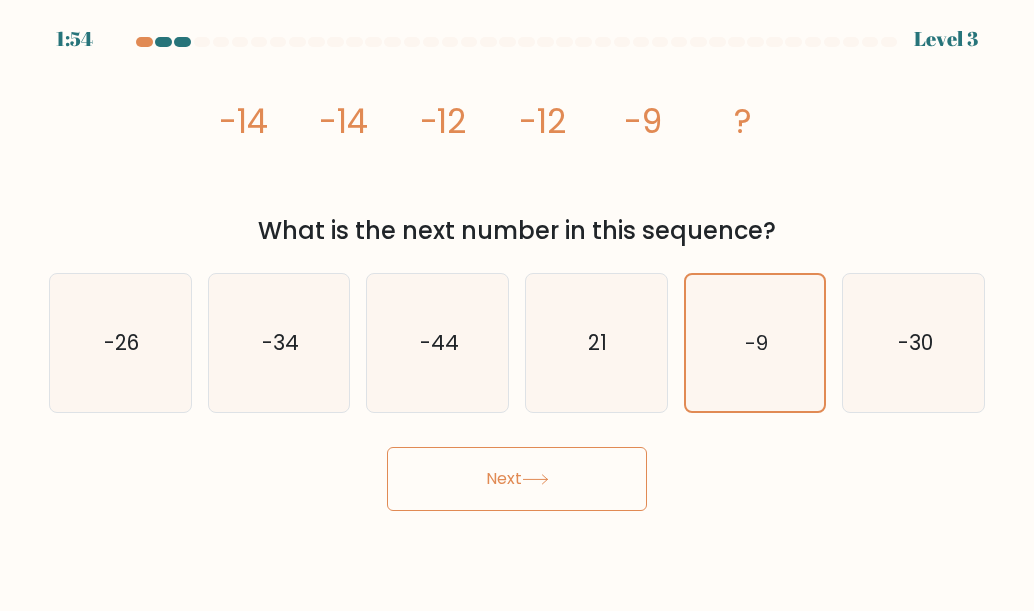 click on "Next" at bounding box center (517, 479) 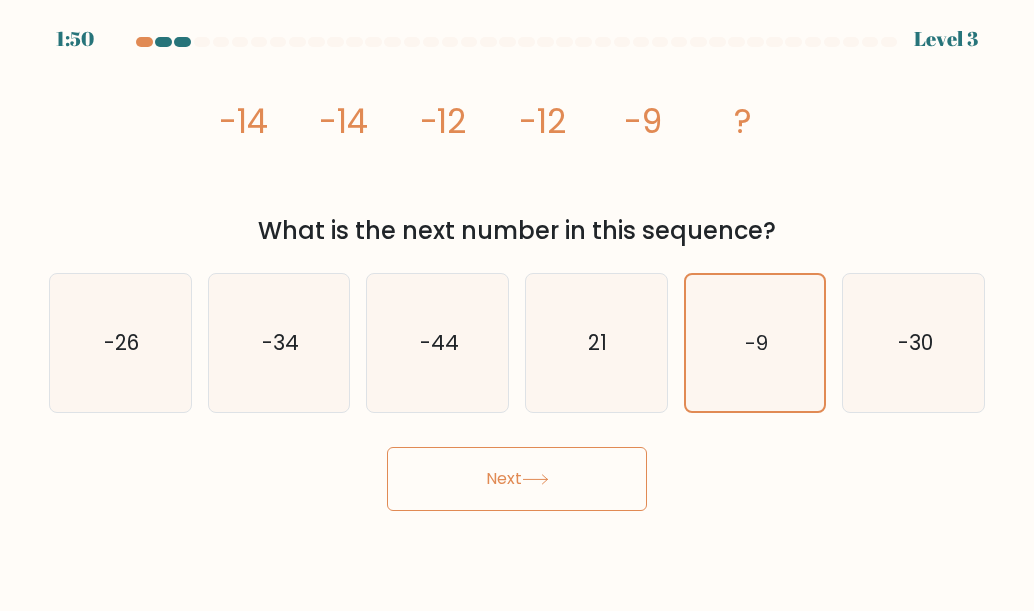 click on "Next" at bounding box center (517, 479) 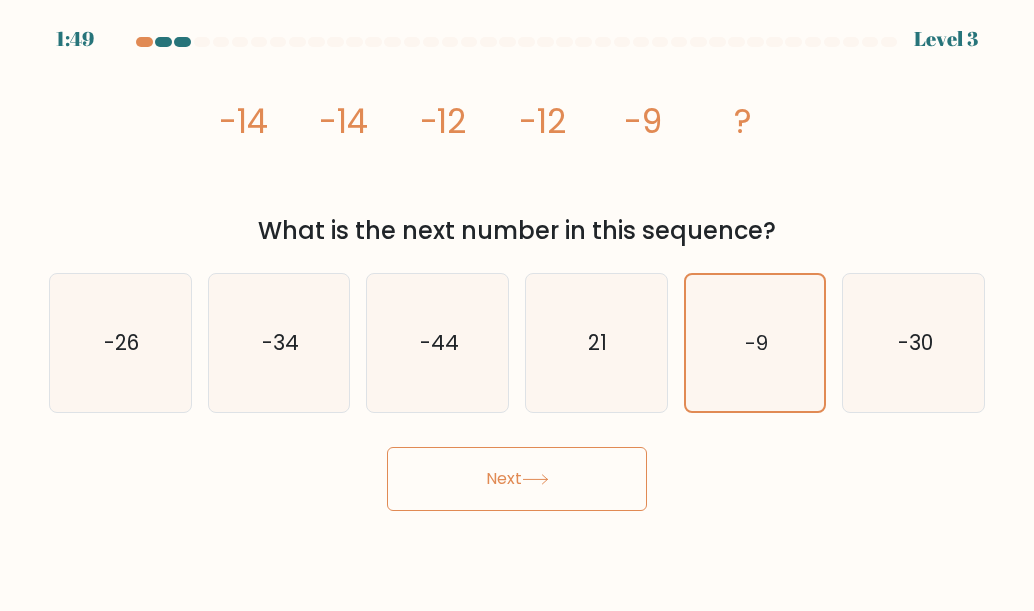 click on "Next" at bounding box center [517, 479] 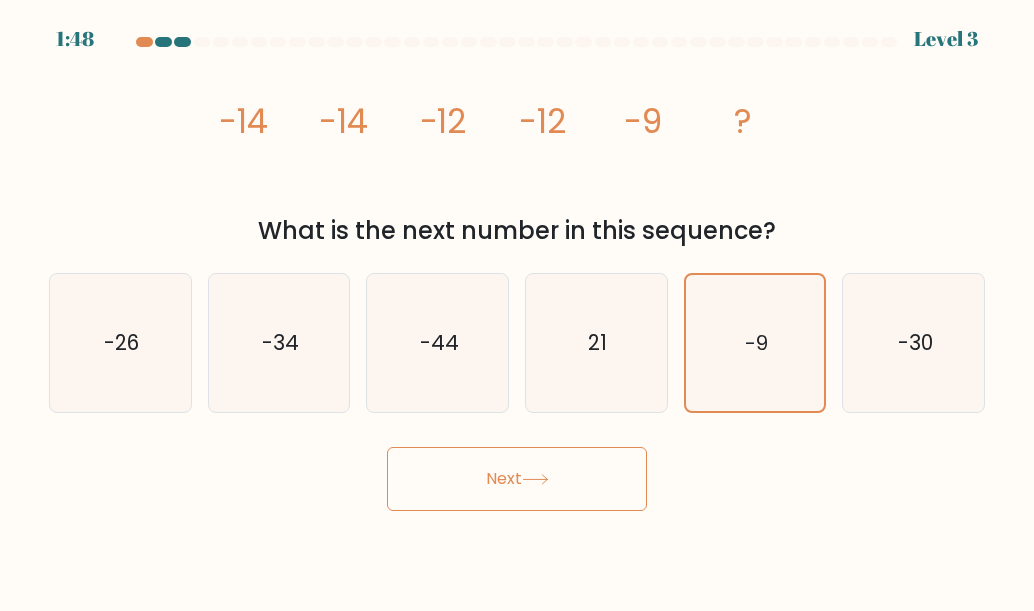 click on "Next" at bounding box center (517, 479) 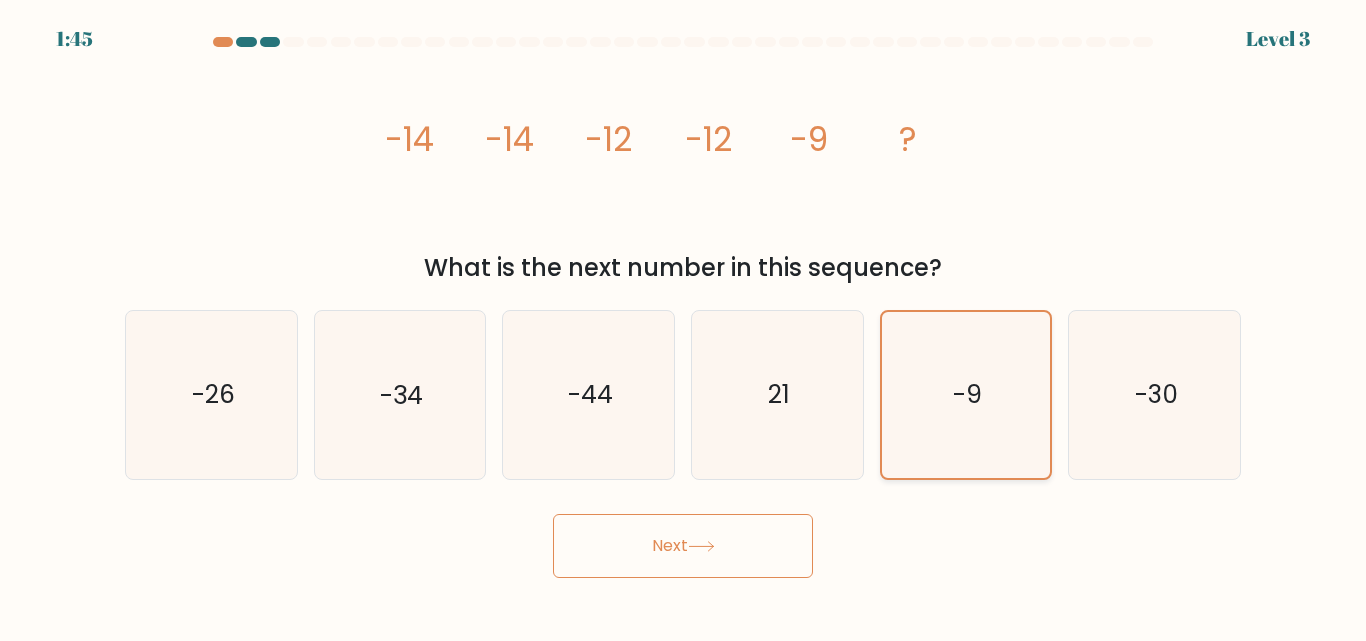 click on "-9" at bounding box center [967, 395] 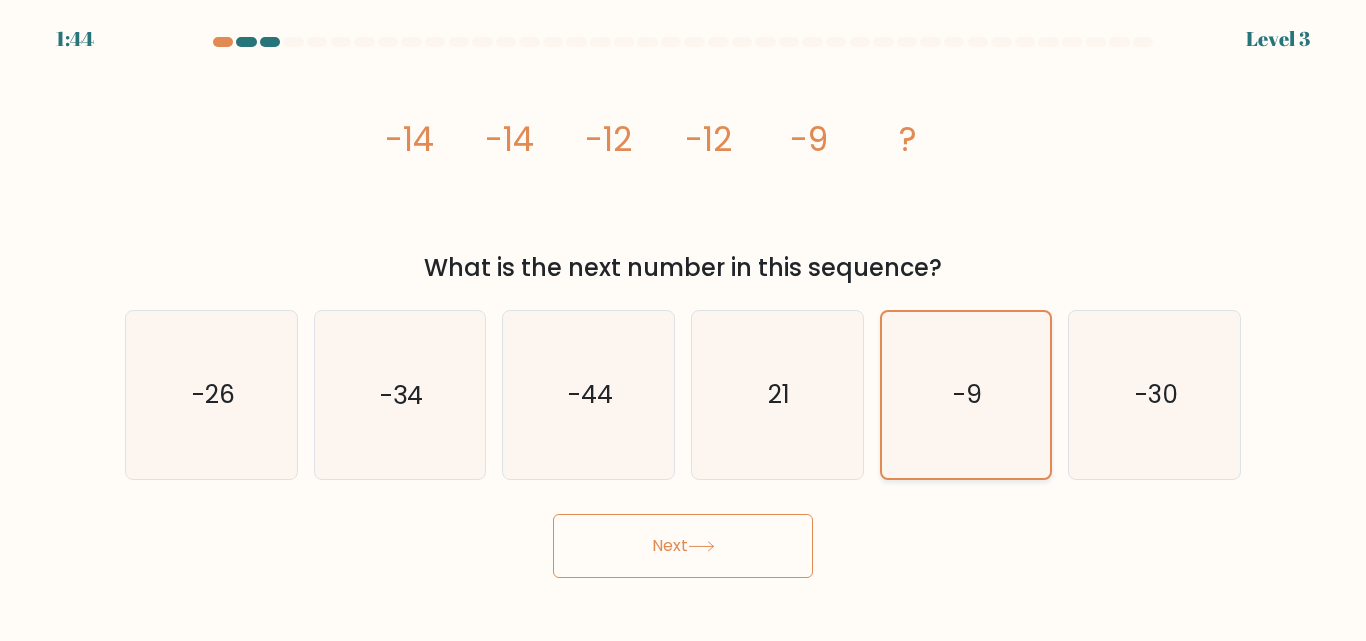 click on "-9" at bounding box center [967, 395] 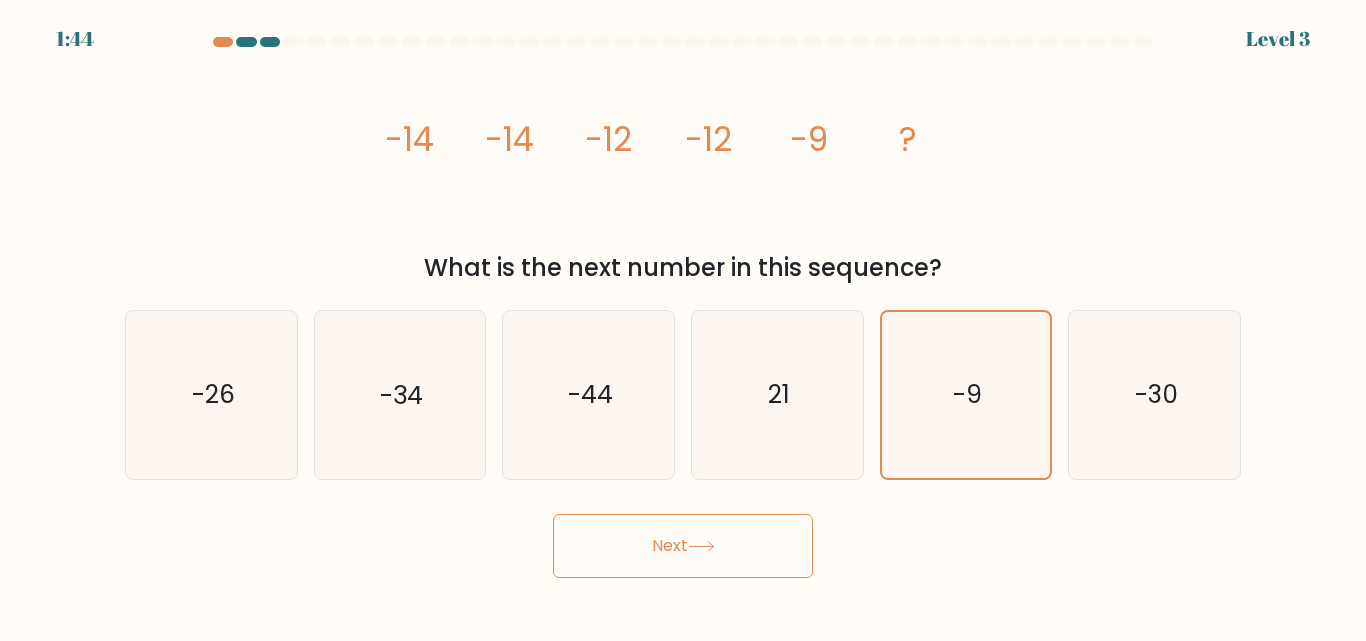 click on "Next" at bounding box center [683, 546] 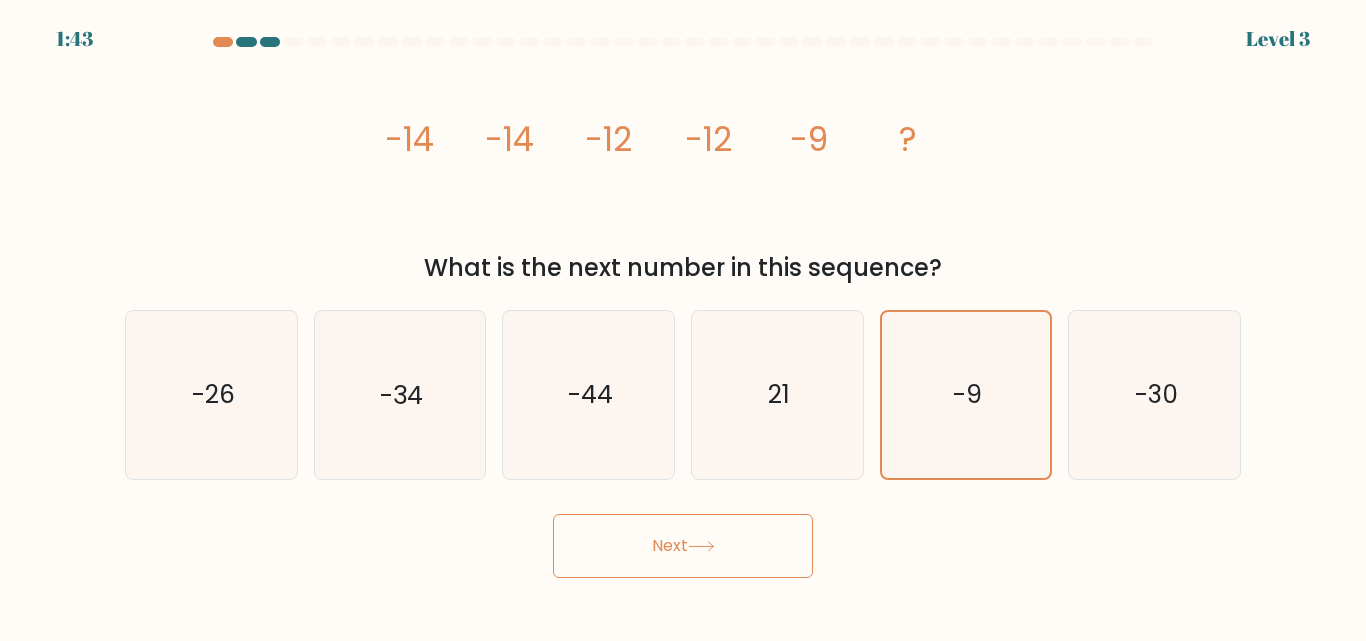 click on "Next" at bounding box center [683, 546] 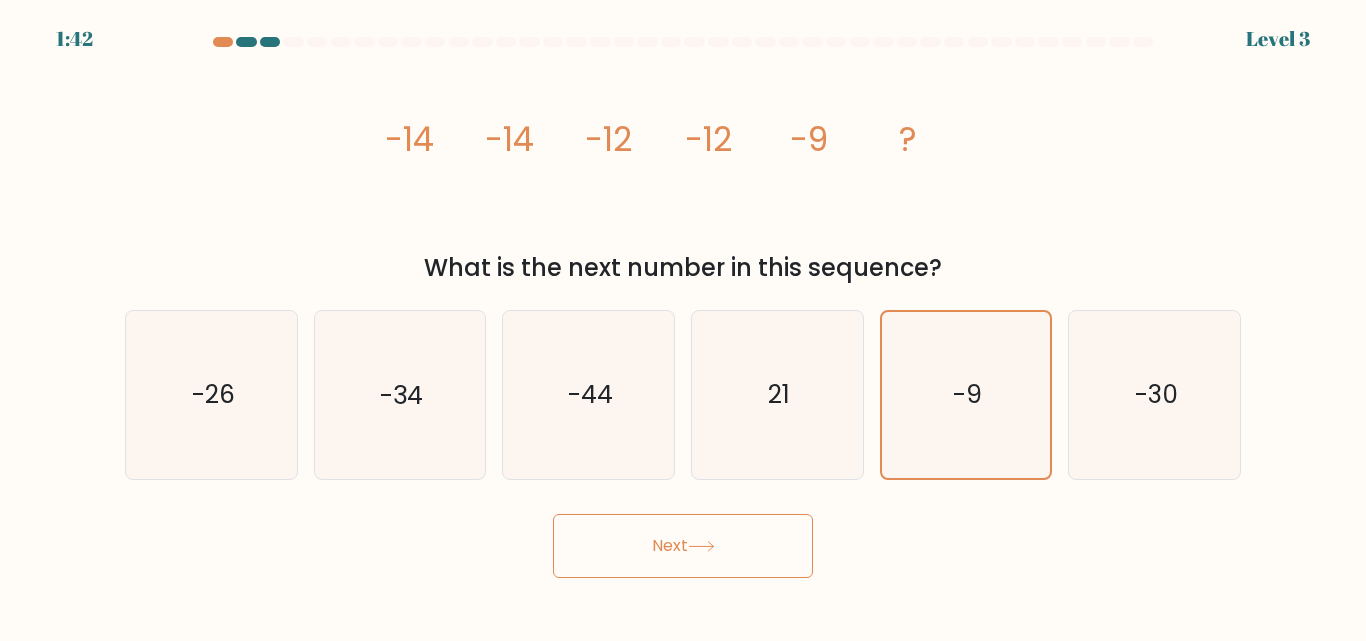 click on "image/svg+xml
-14
-14
-12
-12
-9
?" at bounding box center [683, 151] 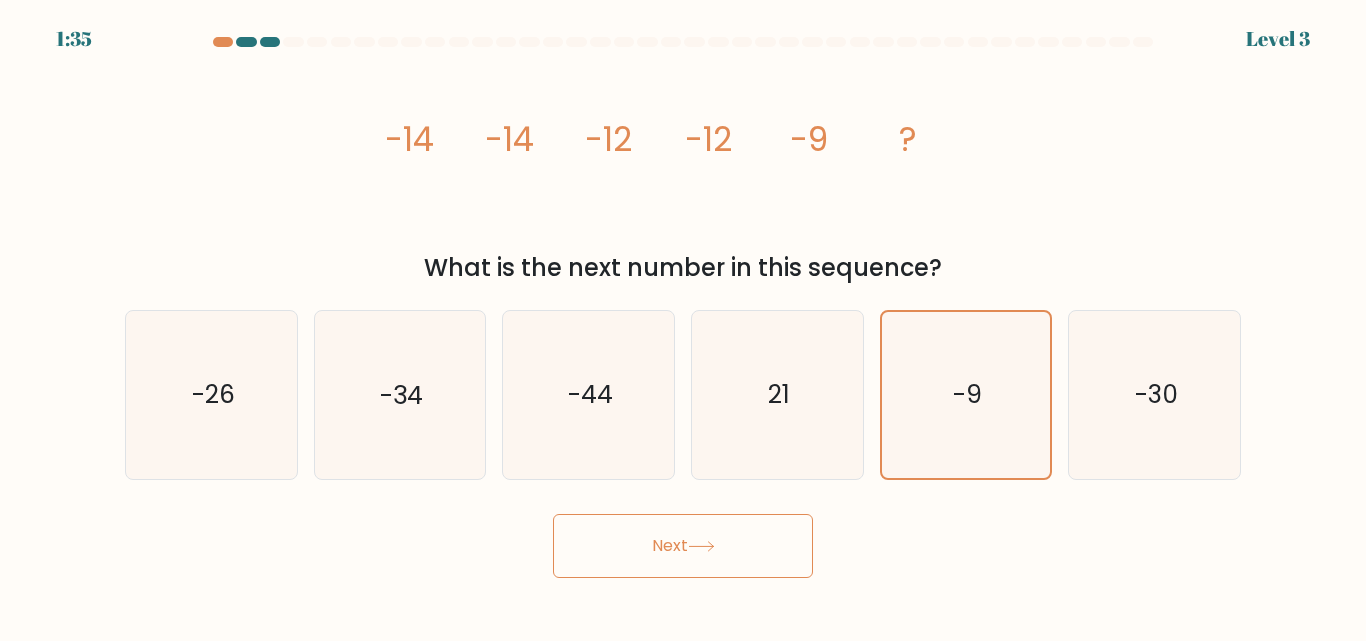 click on "Next" at bounding box center (683, 546) 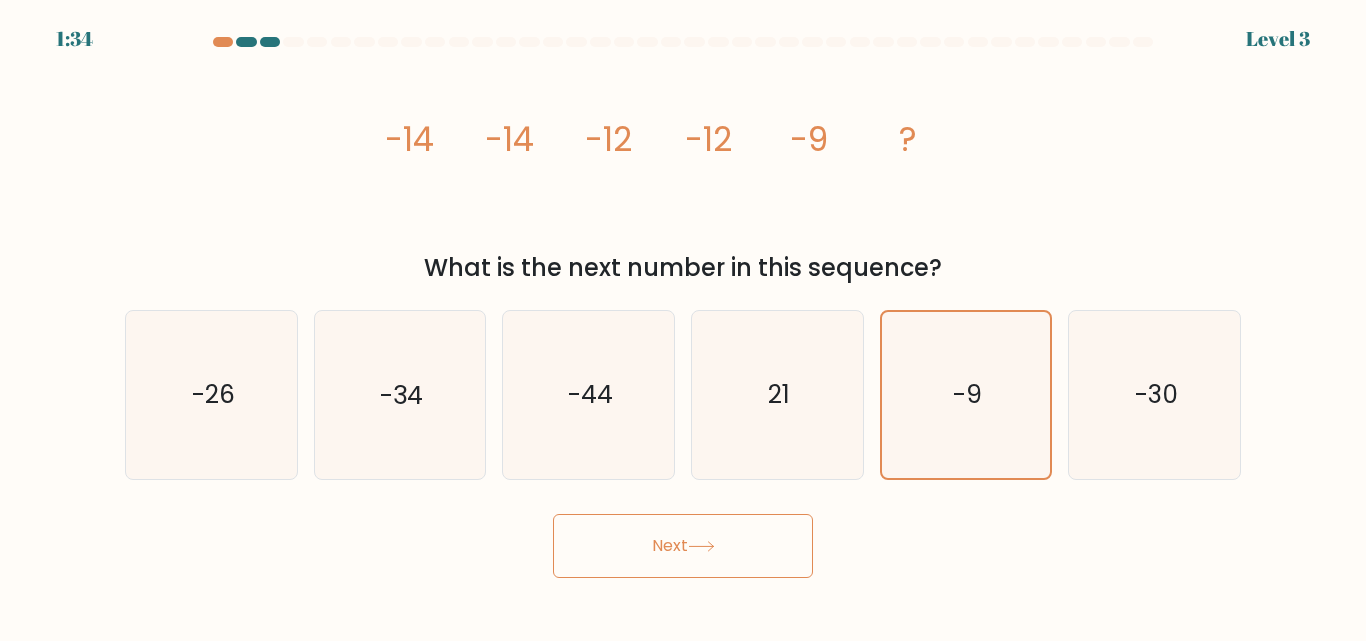 click on "Next" at bounding box center [683, 546] 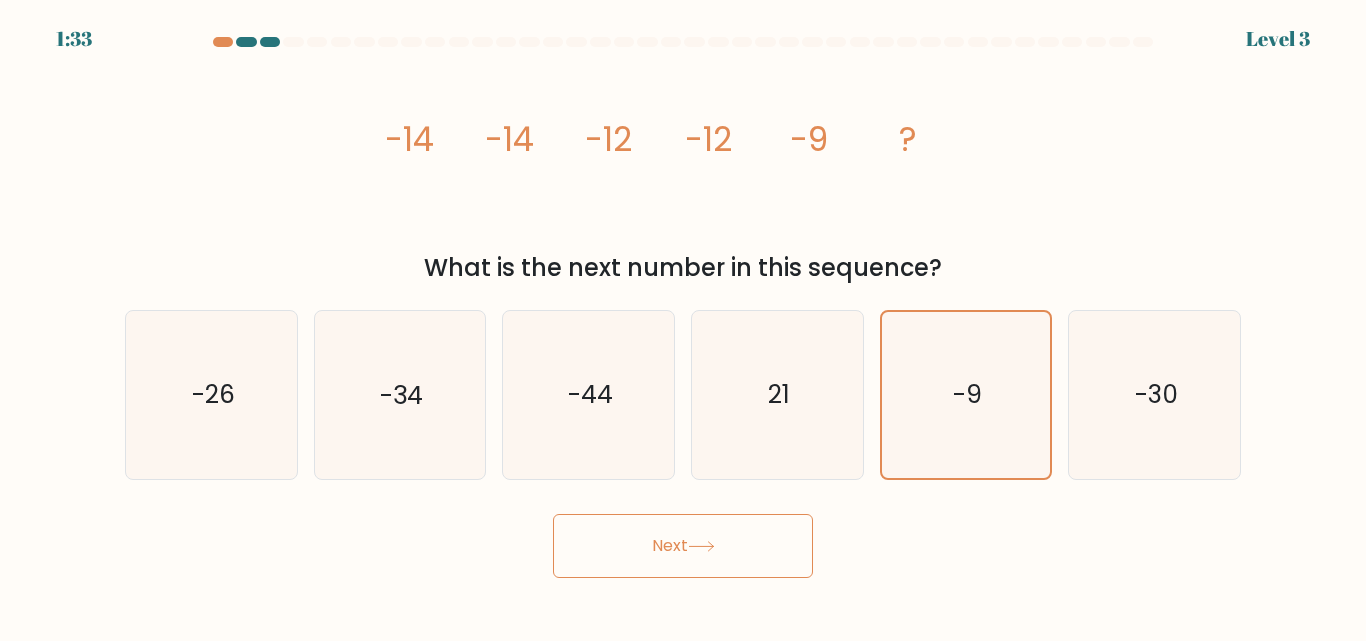 click on "Next" at bounding box center (683, 546) 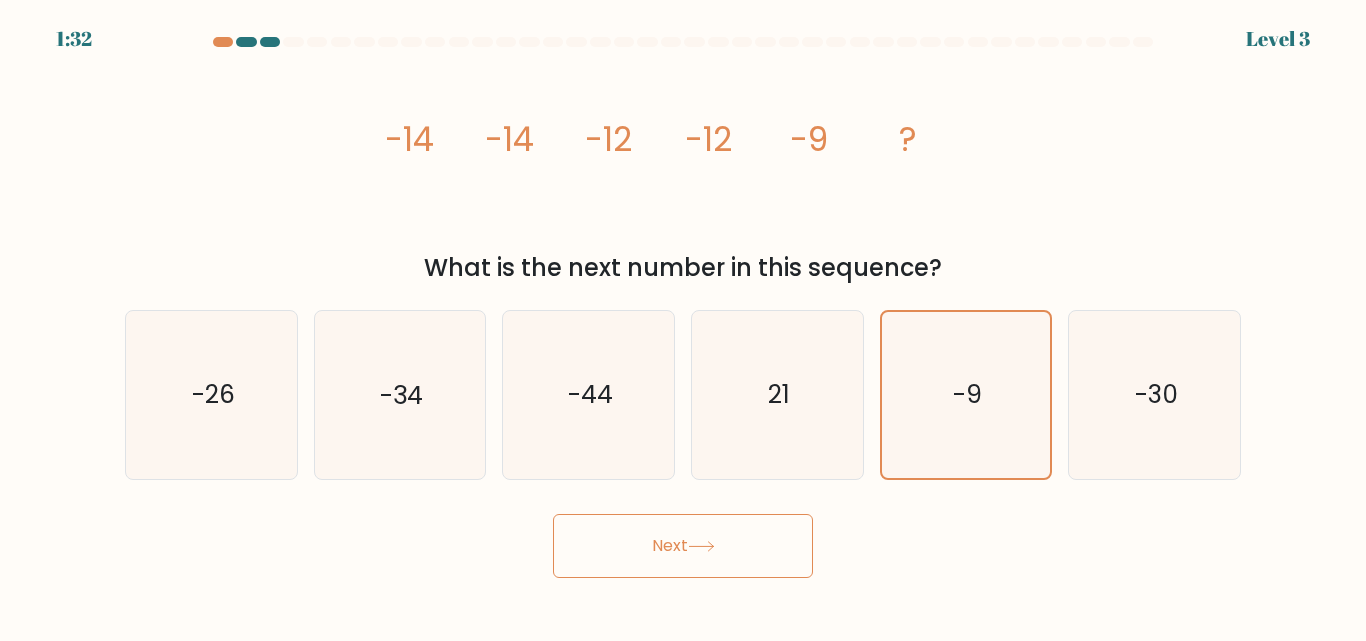 click on "Next" at bounding box center [683, 546] 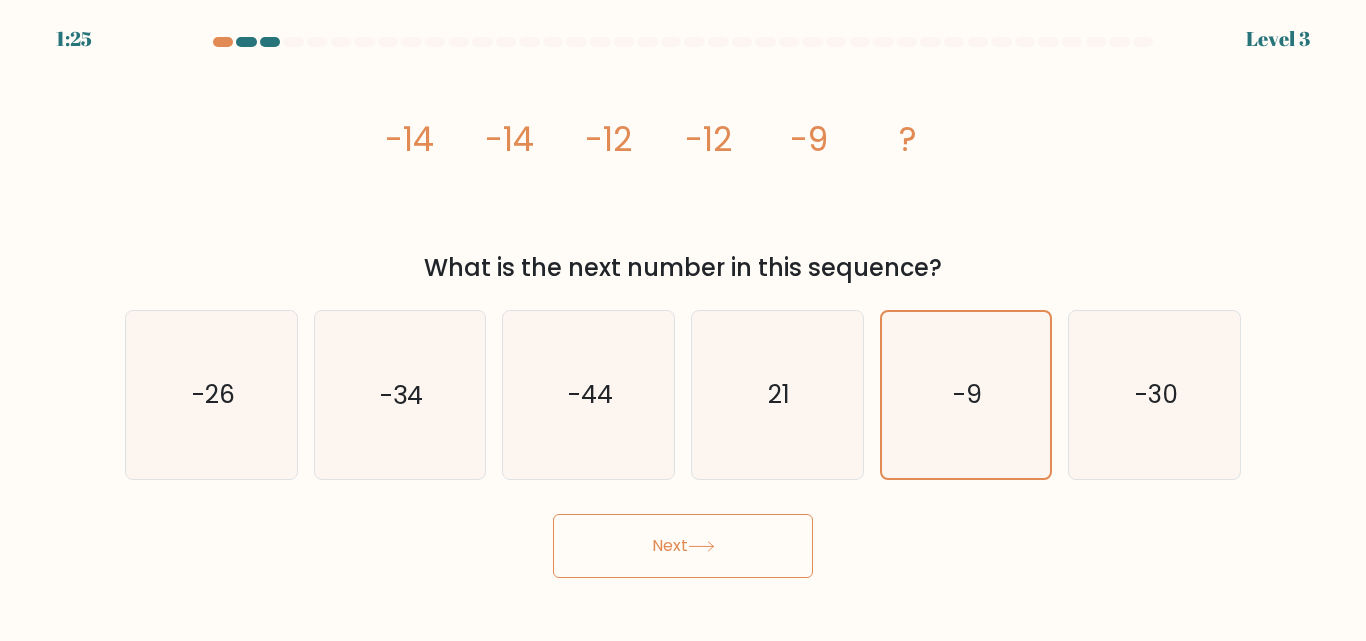 click on "Next" at bounding box center (683, 546) 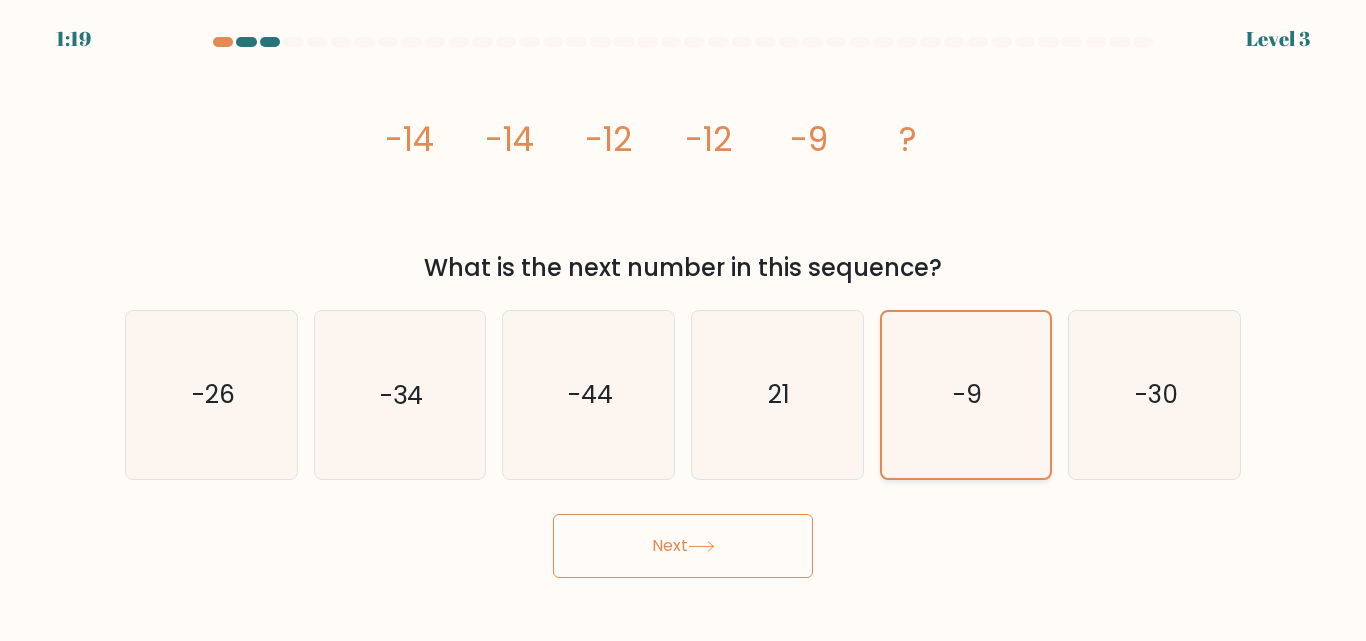 click on "-9" at bounding box center (965, 394) 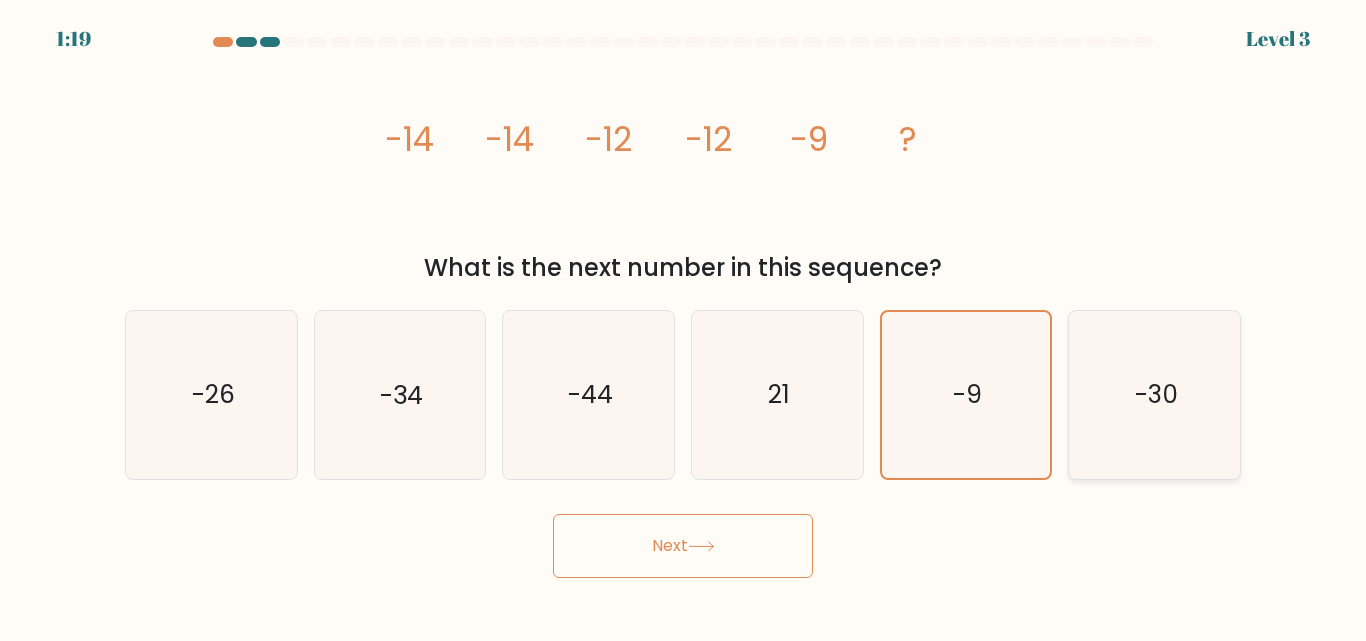 click on "-30" at bounding box center [1154, 394] 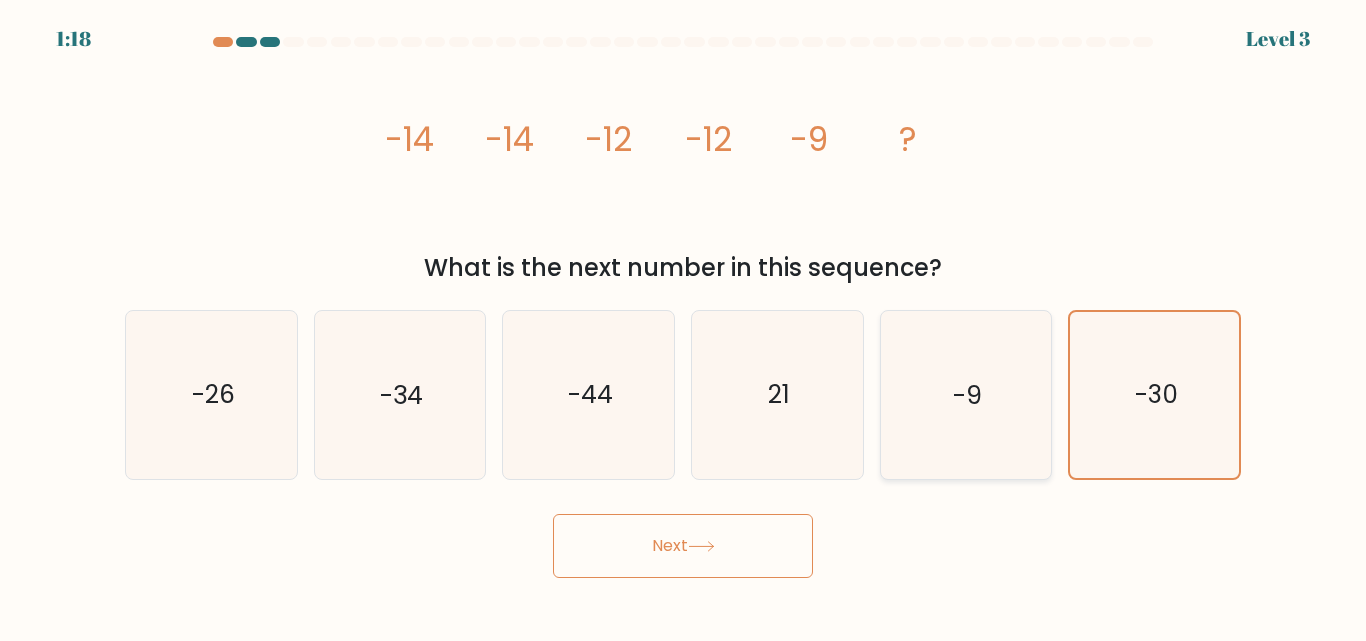 click on "-9" at bounding box center (965, 394) 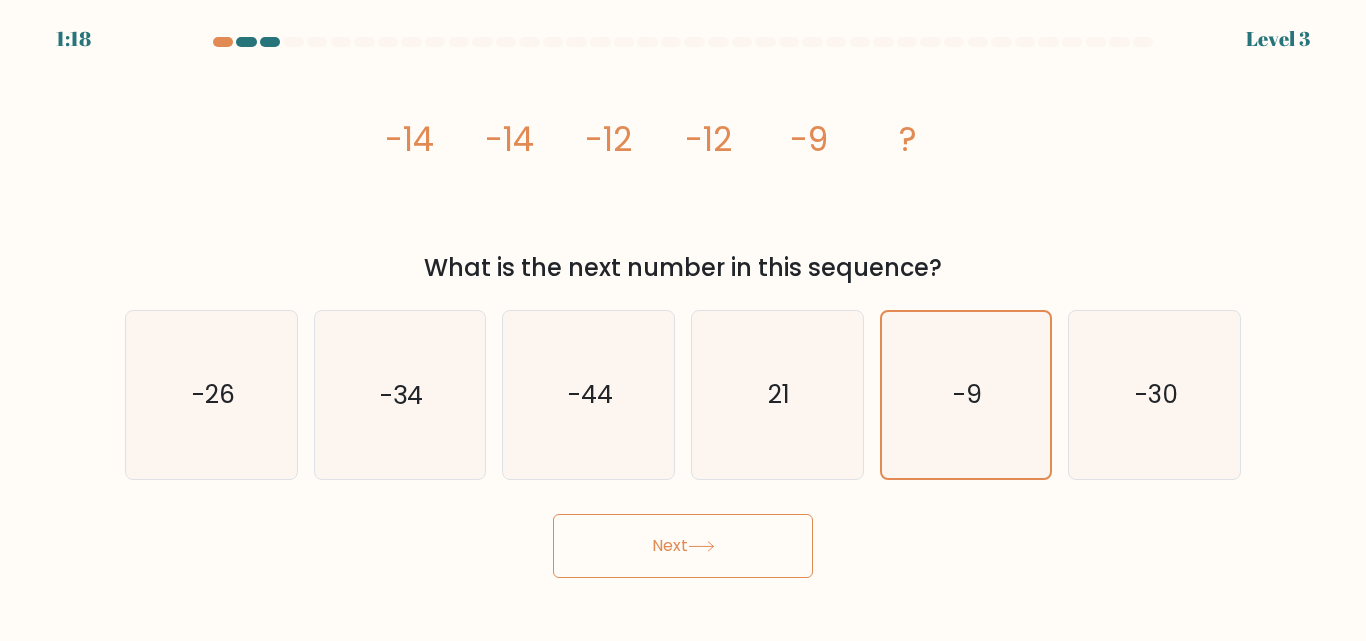 click on "Next" at bounding box center (683, 546) 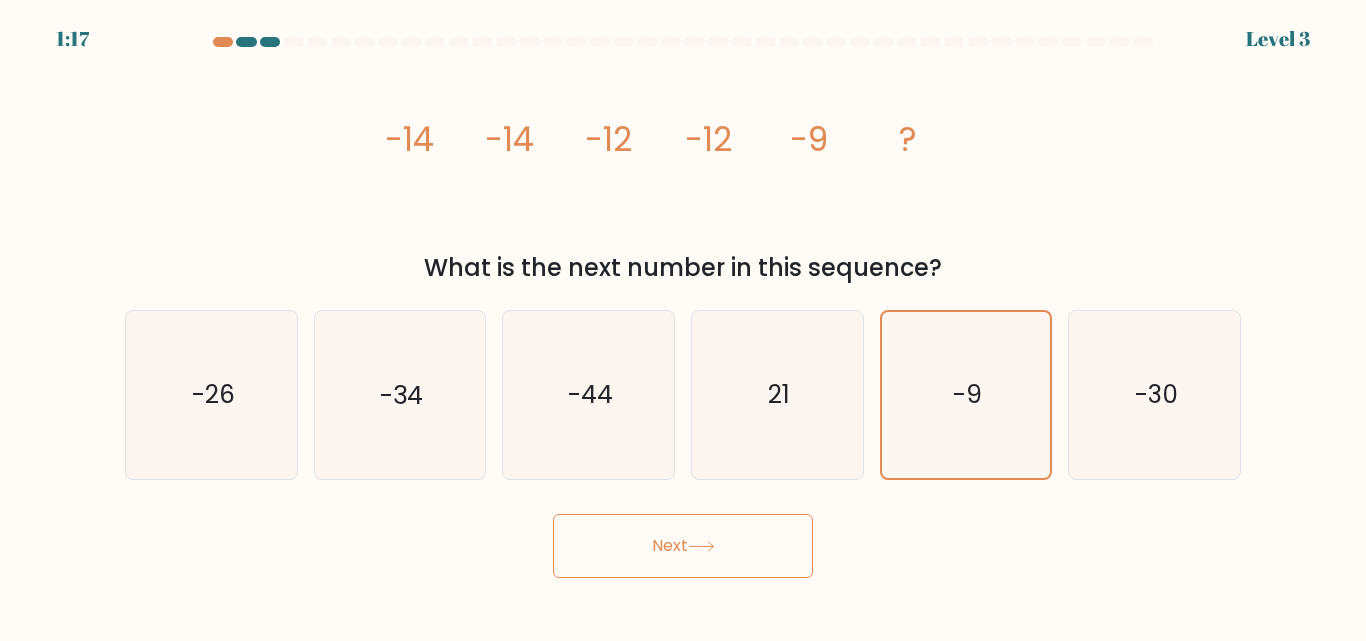 click on "Next" at bounding box center [683, 546] 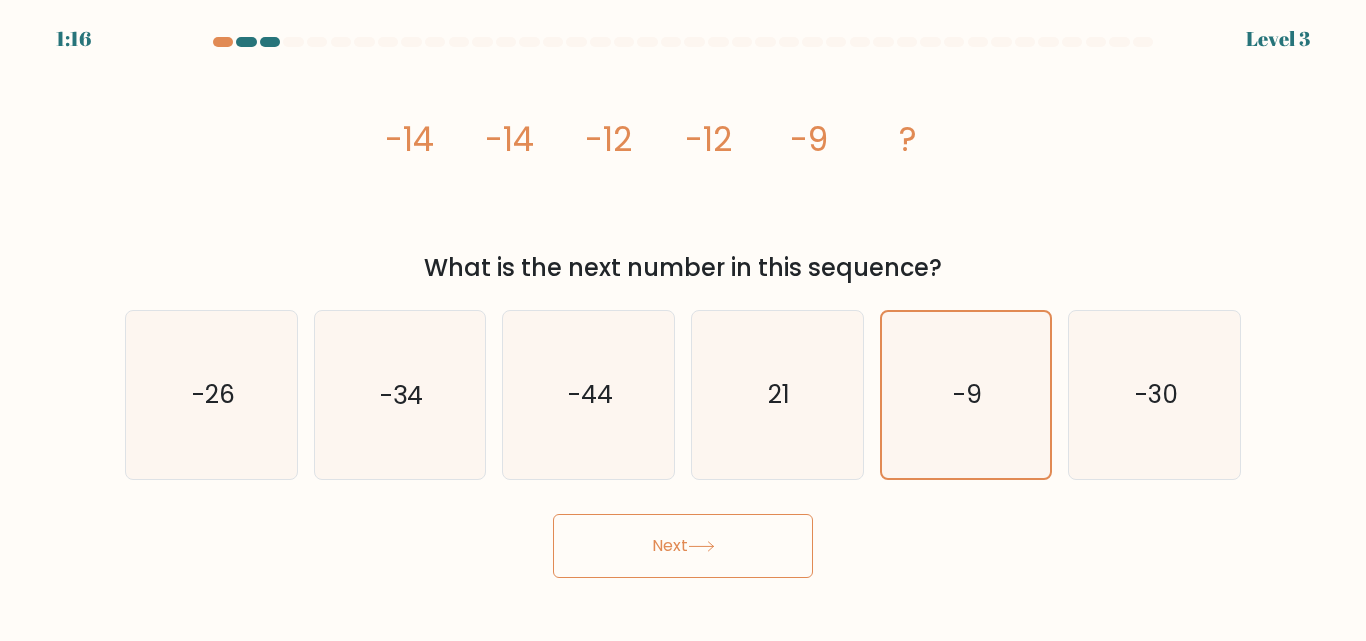 click on "Next" at bounding box center (683, 546) 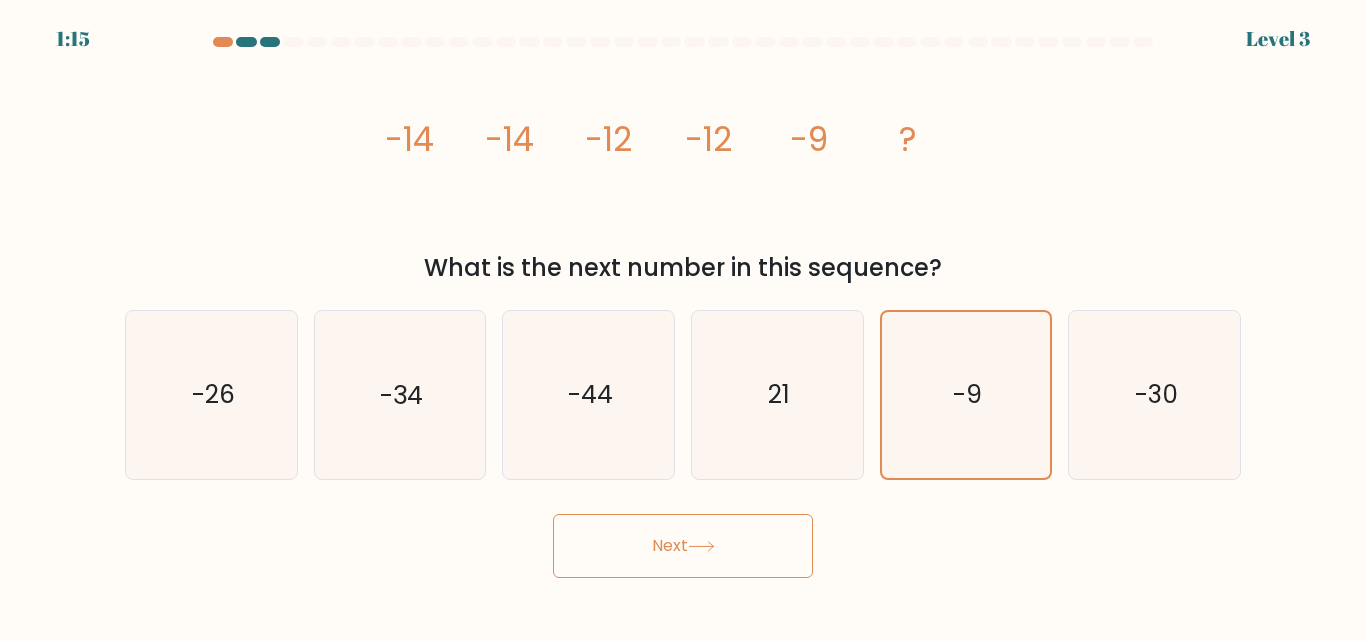 click on "Next" at bounding box center (683, 546) 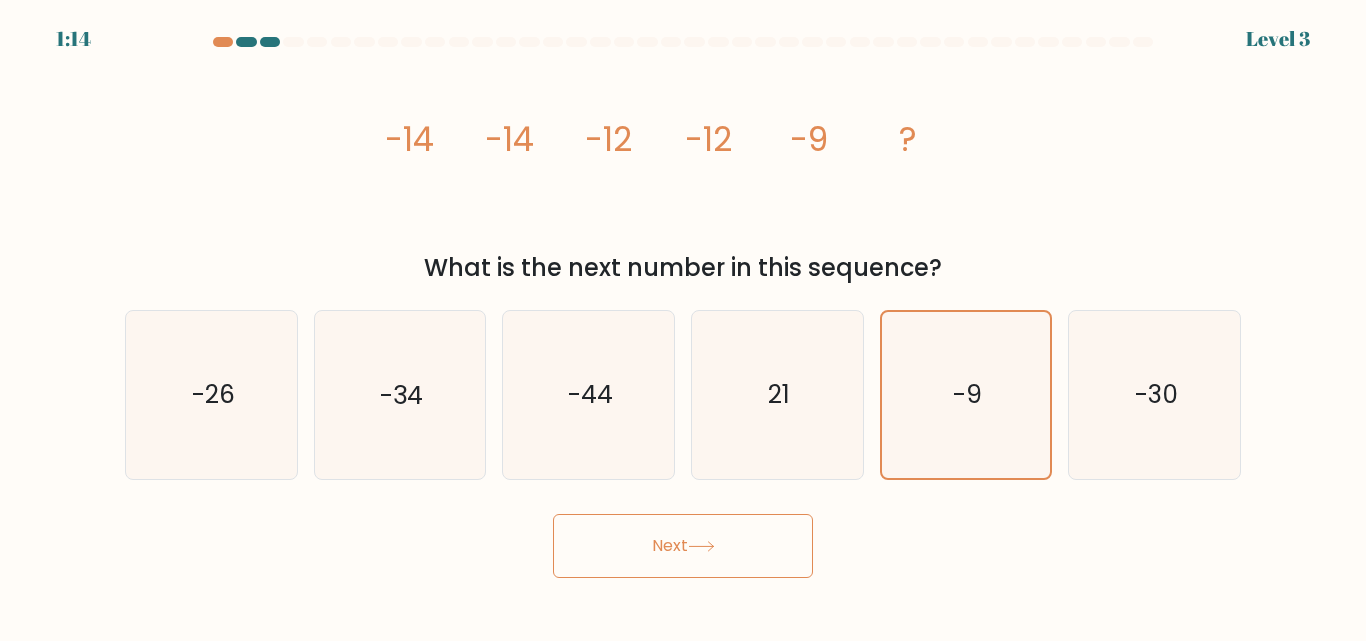 click on "Next" at bounding box center (683, 546) 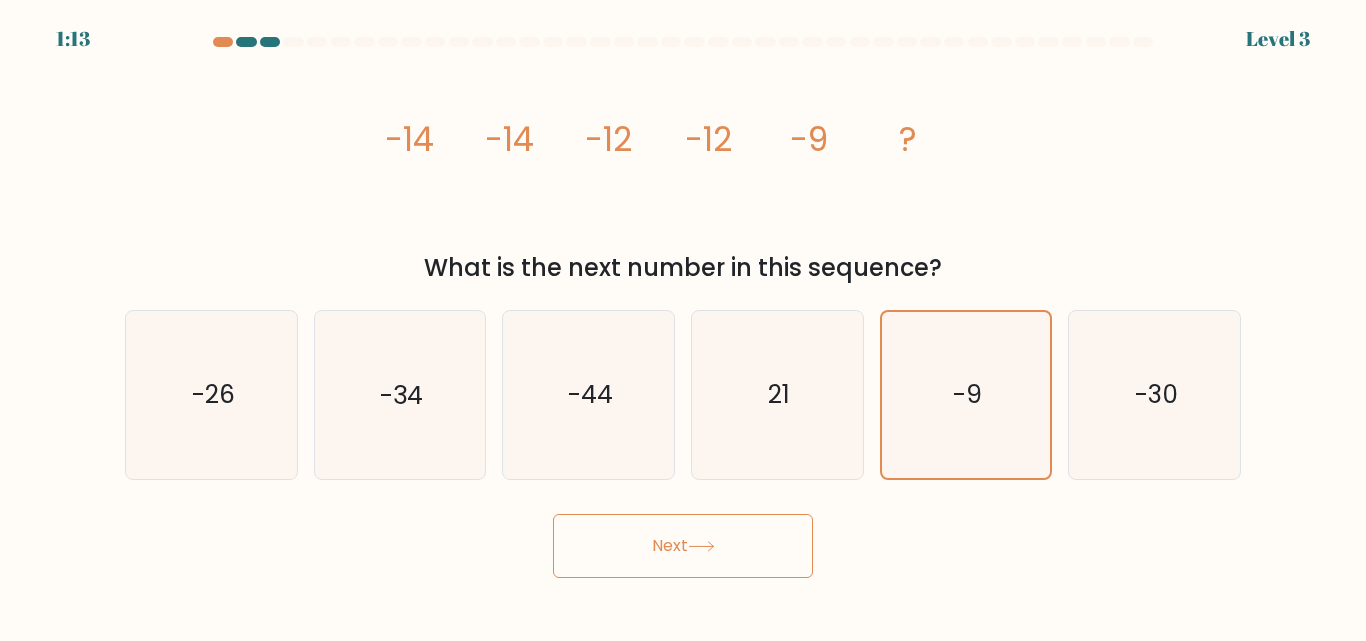 click at bounding box center [701, 546] 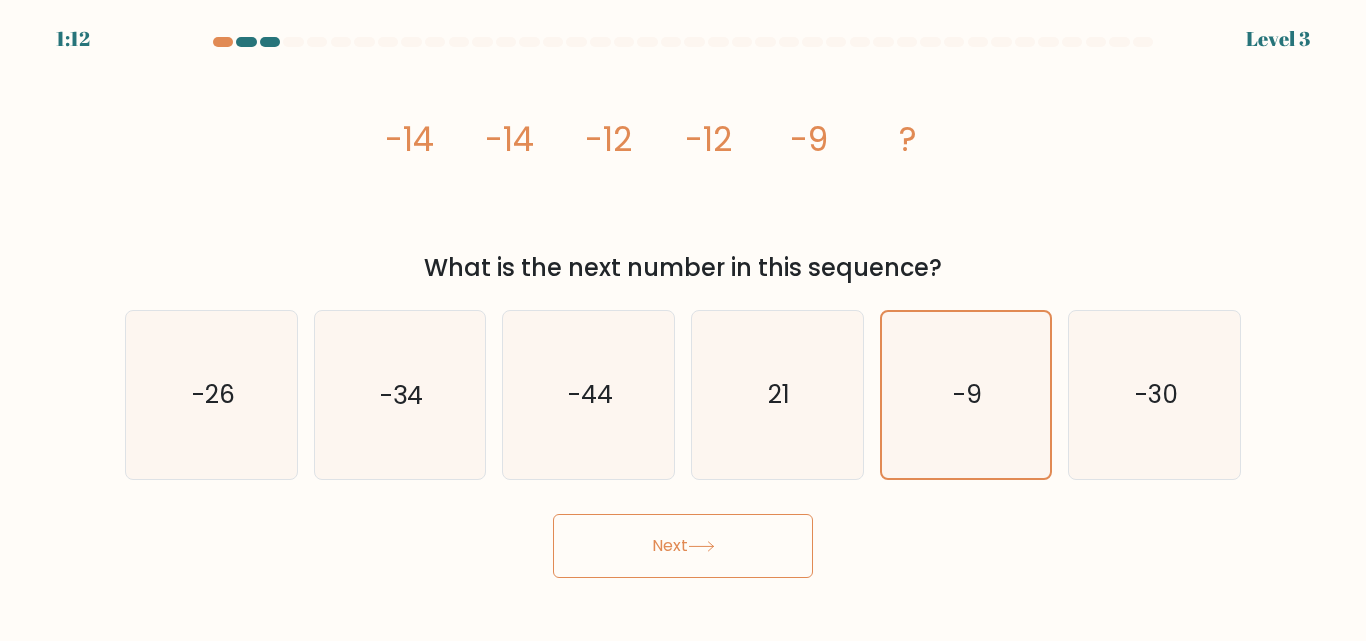 click at bounding box center [701, 546] 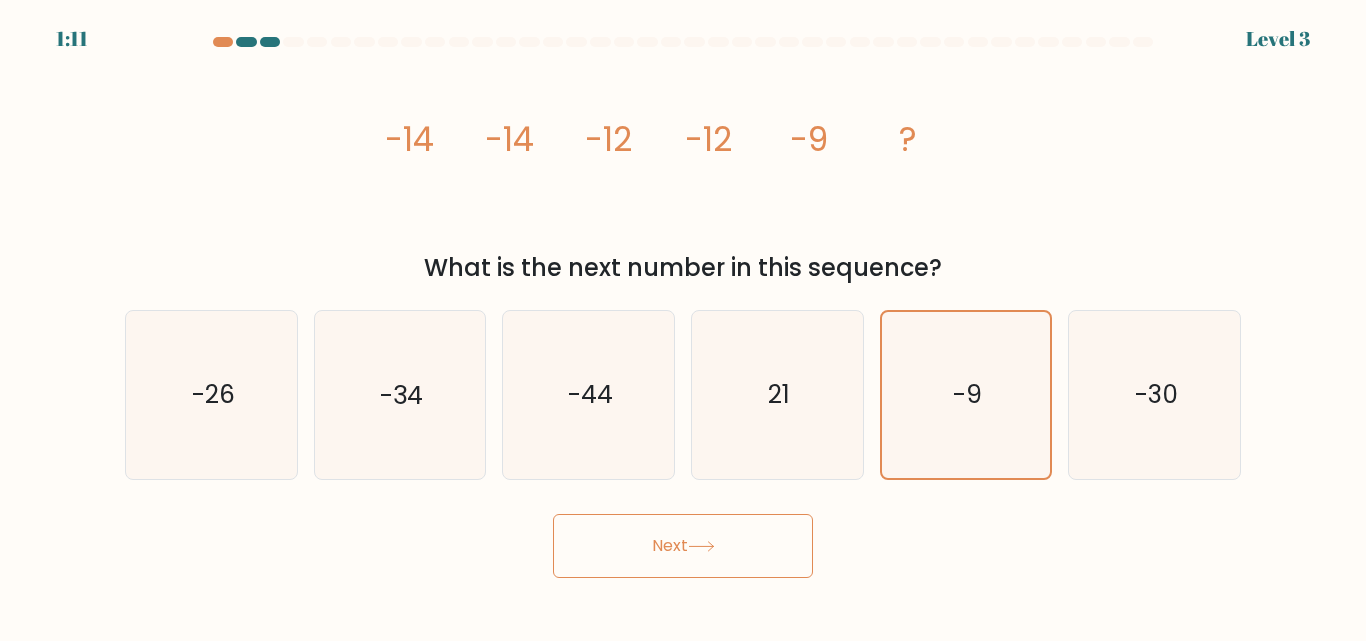click on "Next" at bounding box center [683, 546] 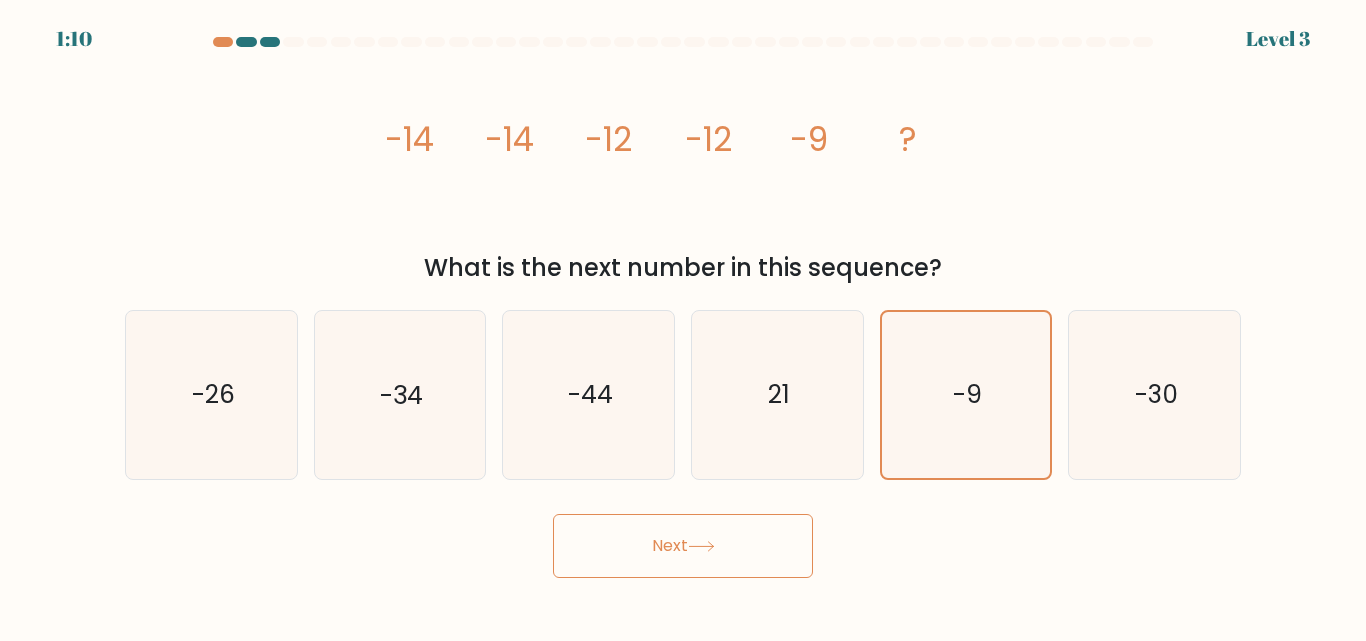 click at bounding box center (701, 546) 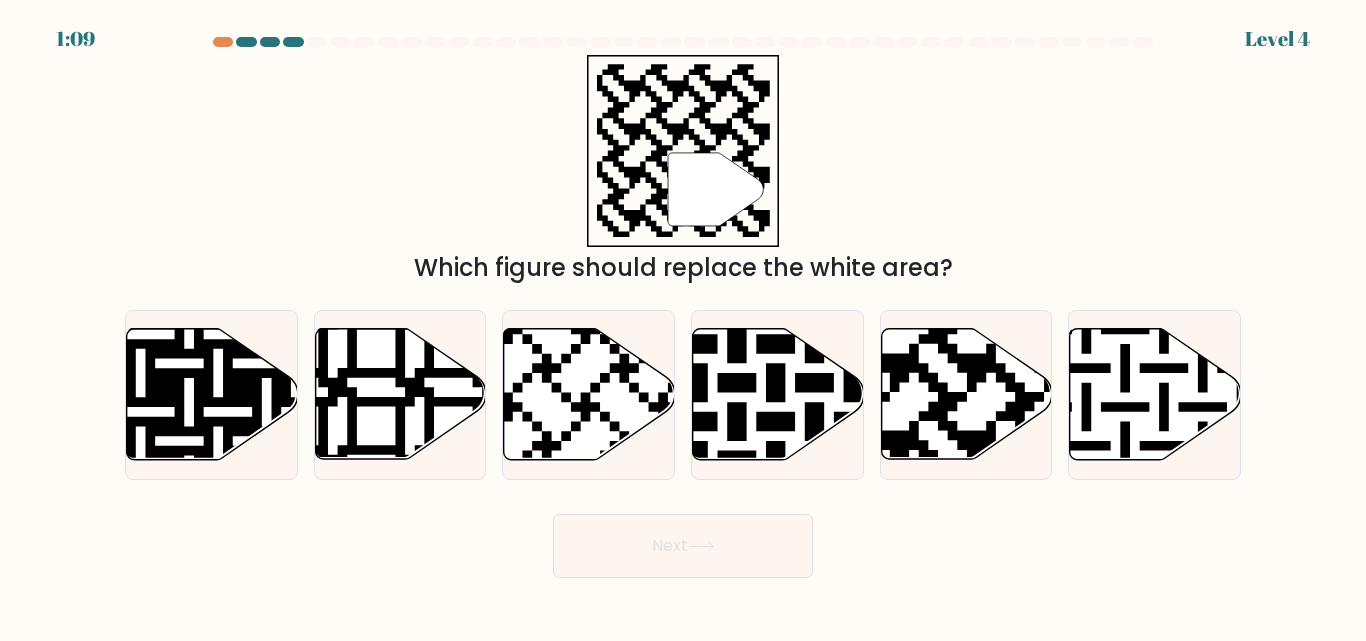 click on "Next" at bounding box center [683, 546] 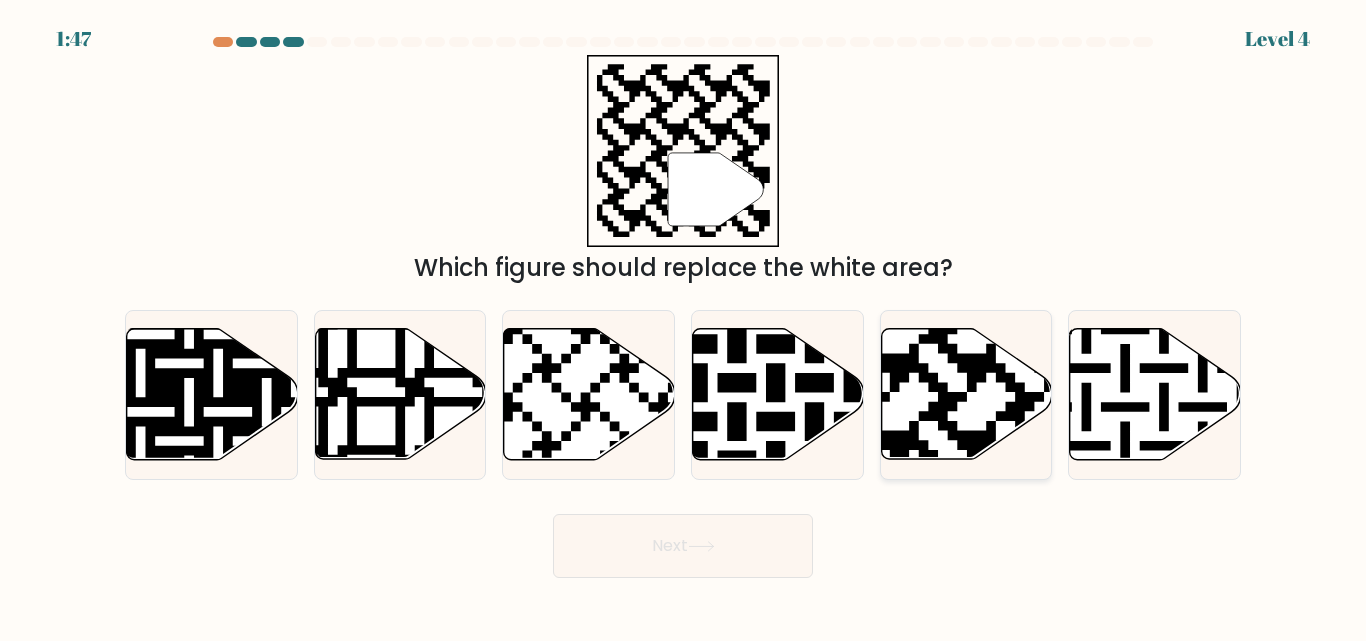 click at bounding box center (966, 394) 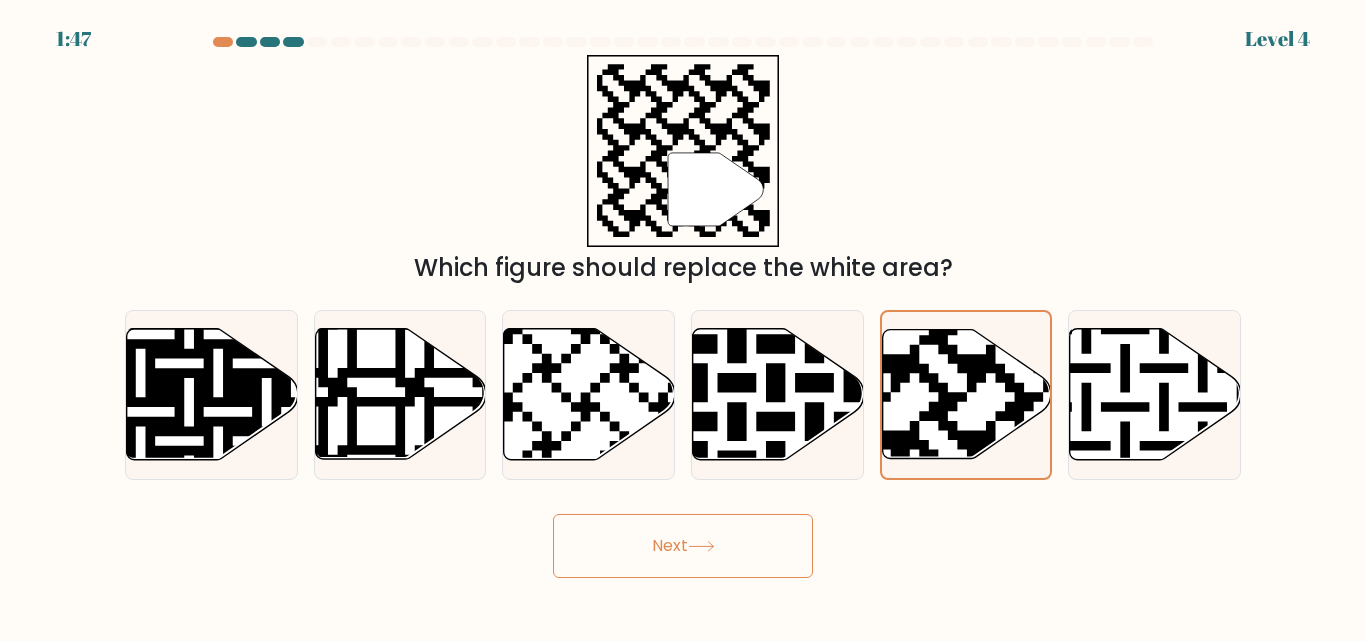 click on "Next" at bounding box center (683, 546) 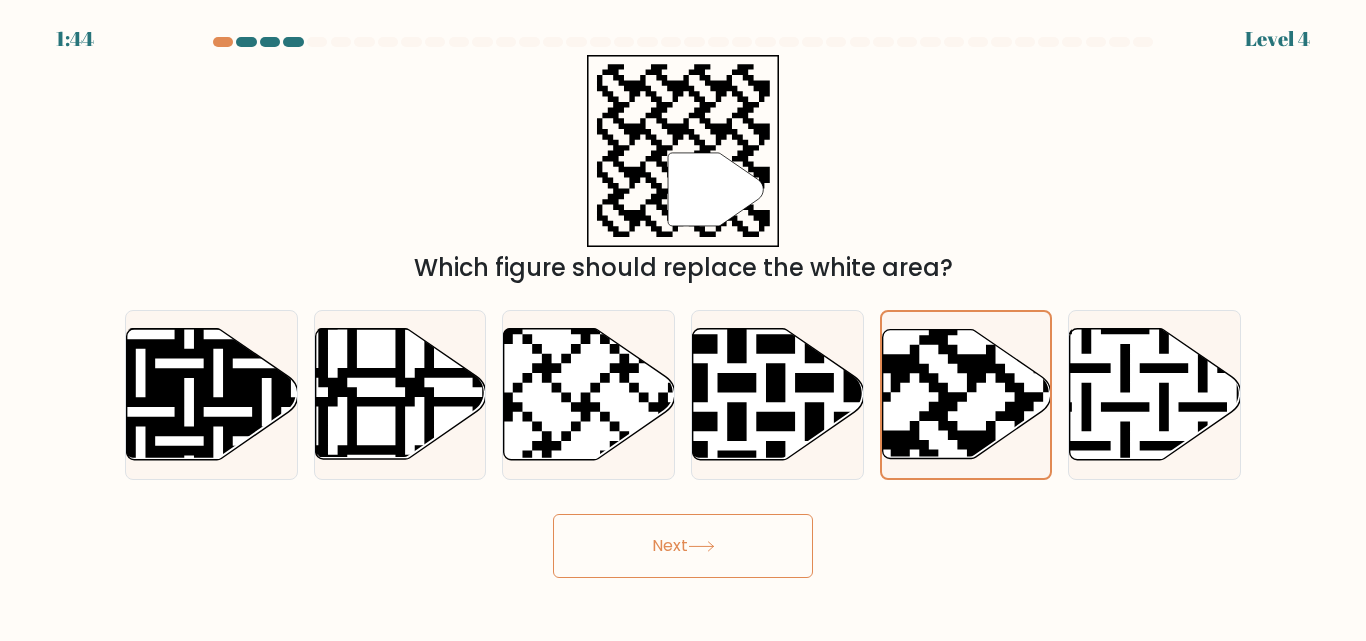click on "Next" at bounding box center (683, 546) 